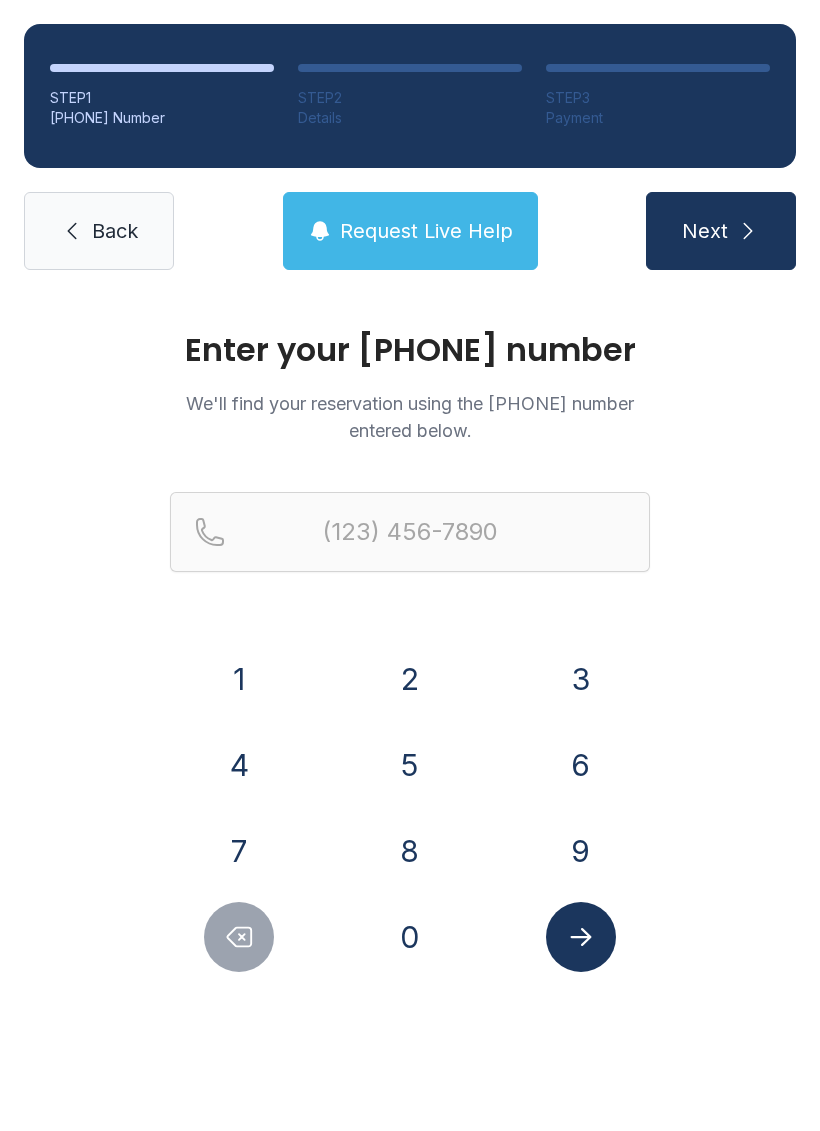 scroll, scrollTop: 0, scrollLeft: 0, axis: both 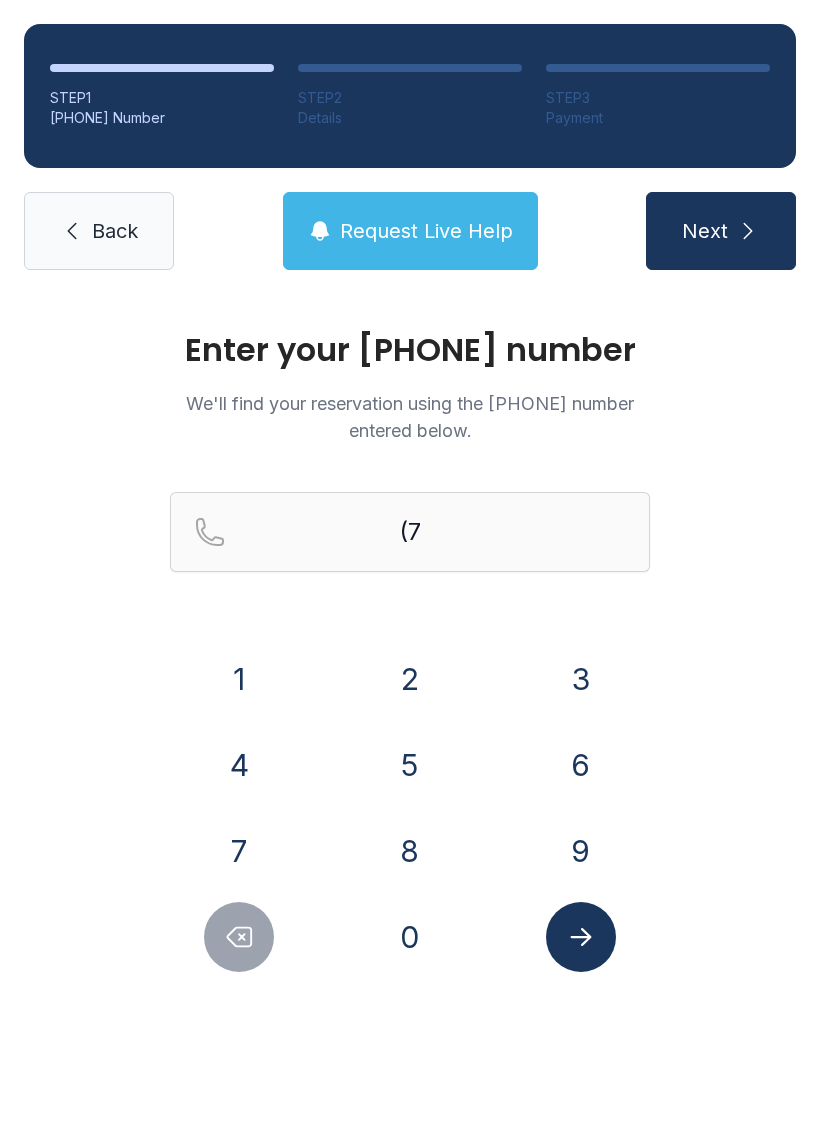 click on "3" at bounding box center (239, 679) 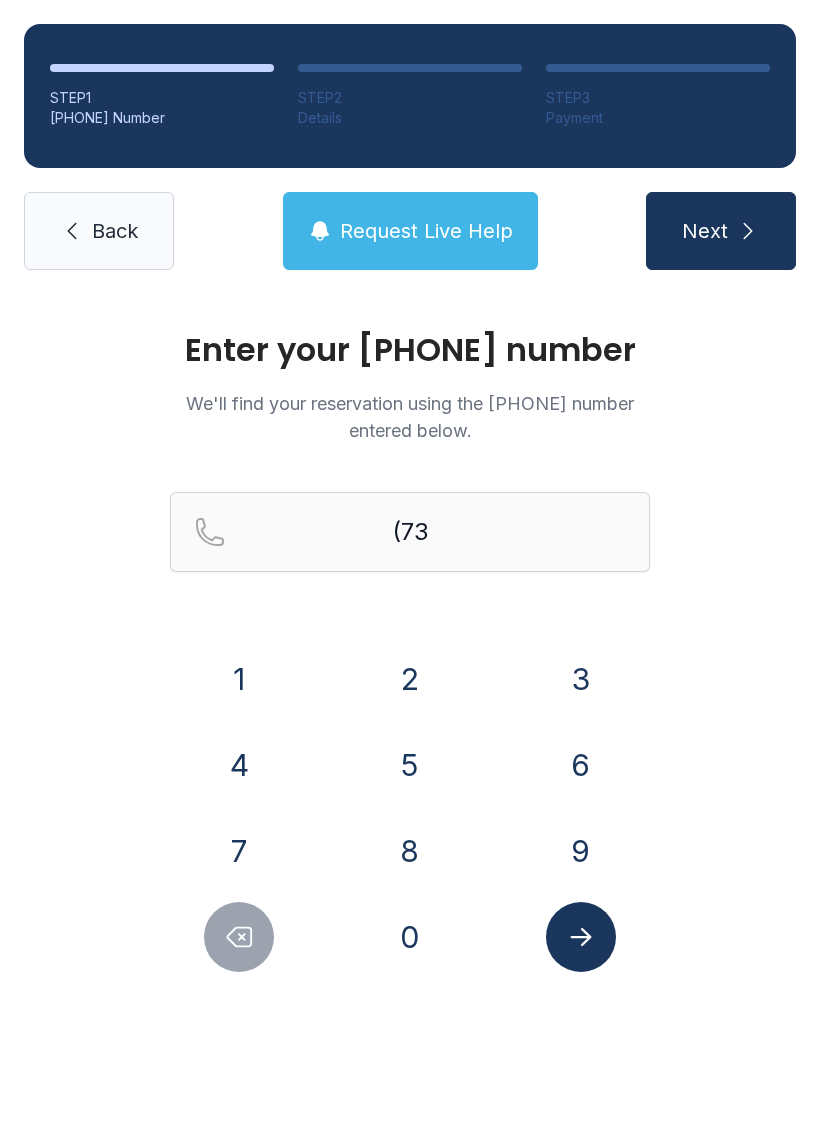 click on "1" at bounding box center (239, 679) 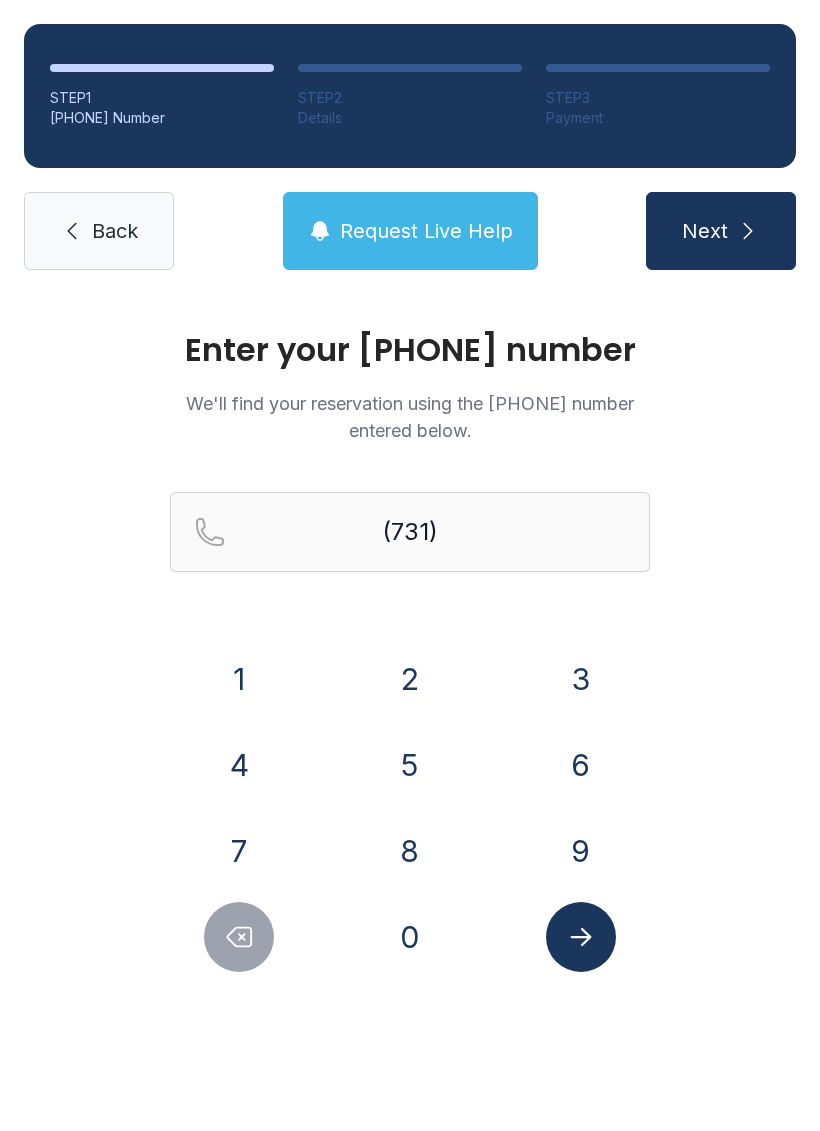 click on "3" at bounding box center (239, 679) 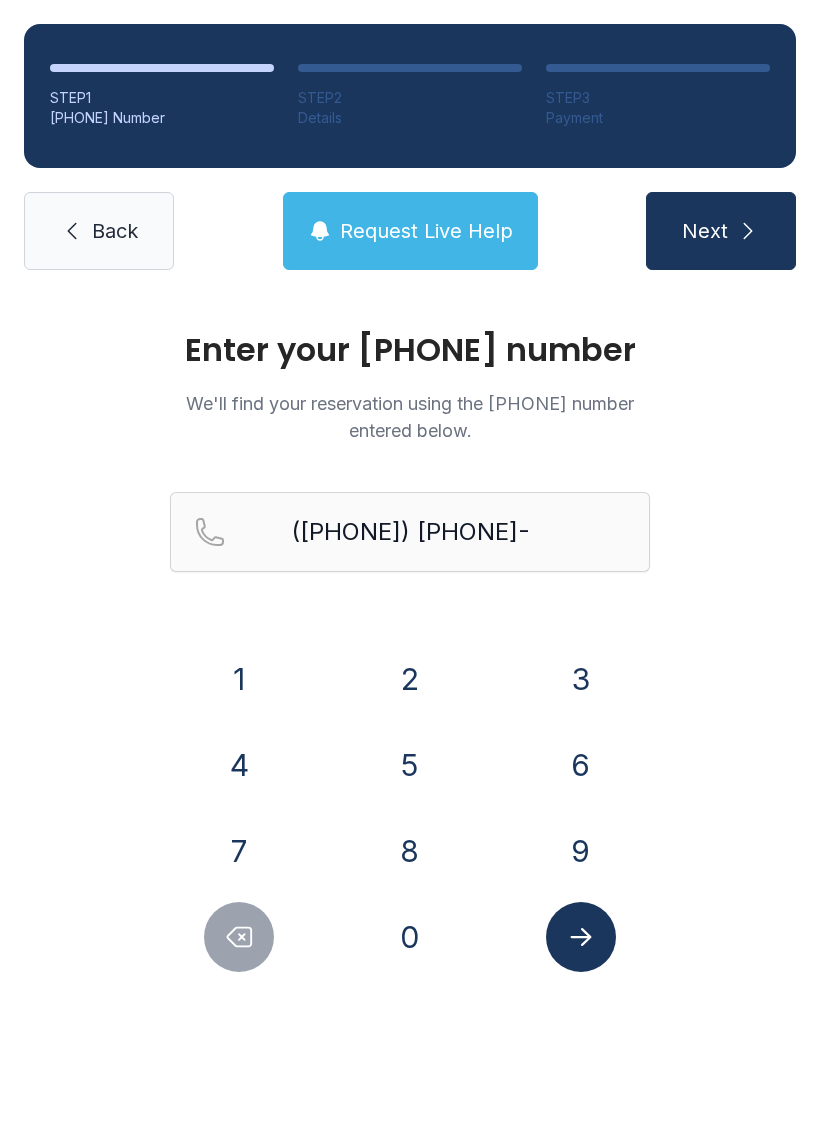 click on "2" at bounding box center [239, 679] 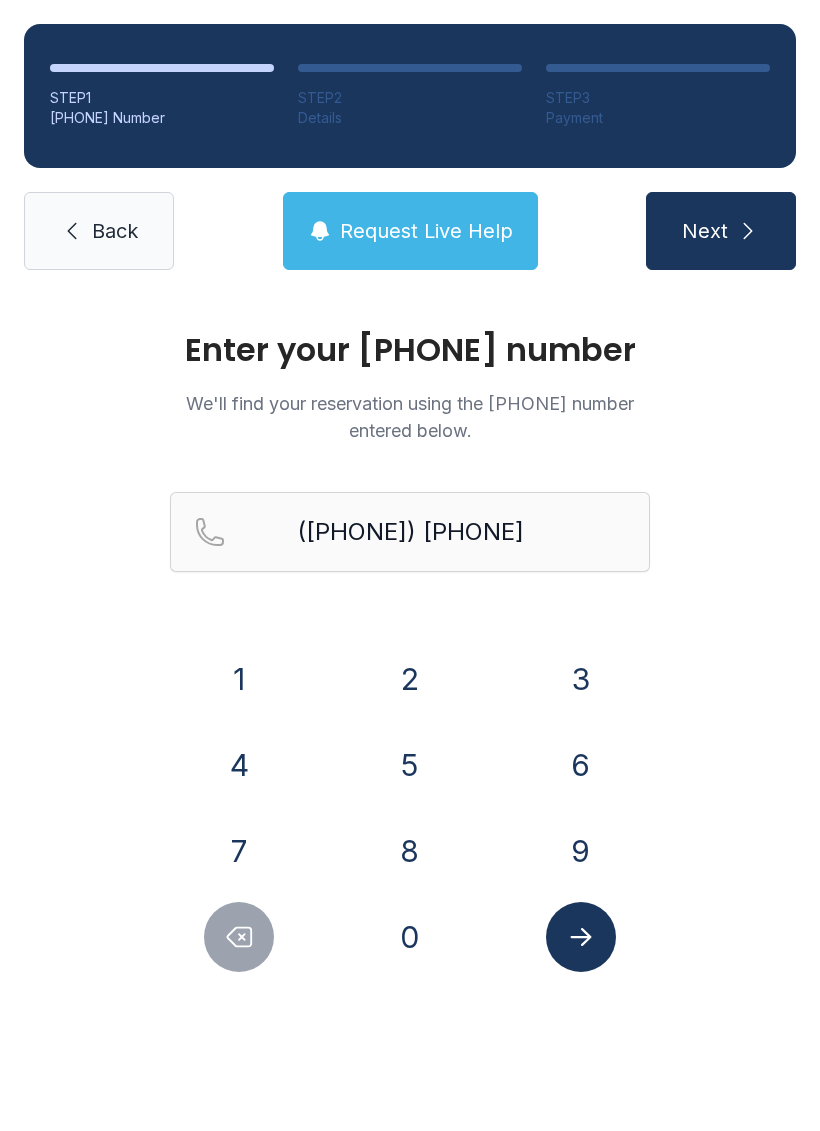 click on "6" at bounding box center [239, 679] 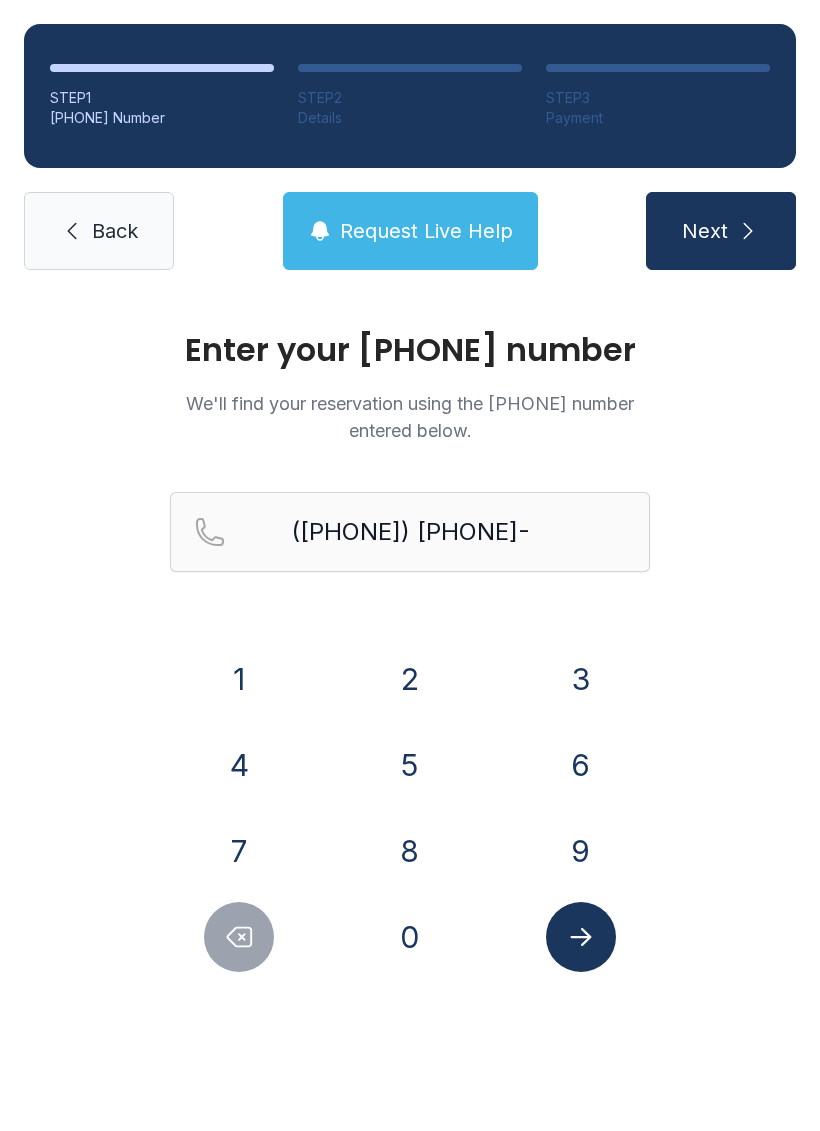 click on "9" at bounding box center (239, 679) 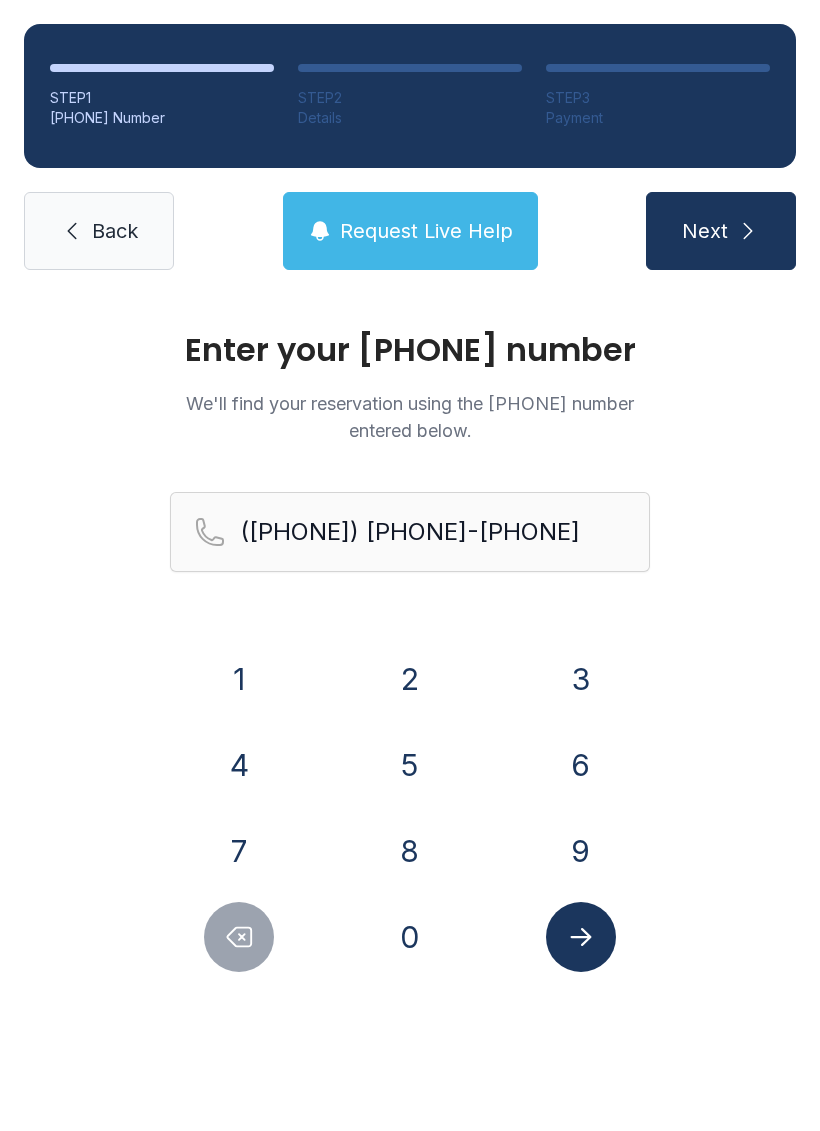 click on "0" at bounding box center (239, 679) 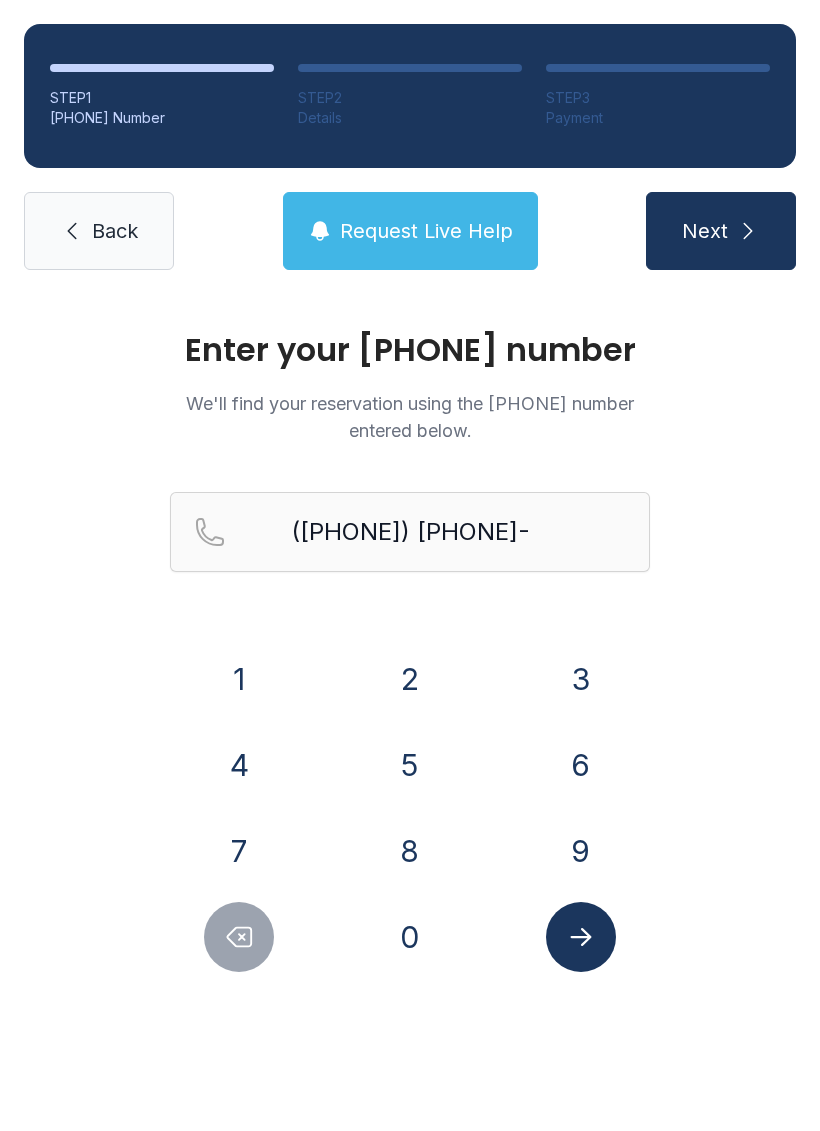 click on "8" at bounding box center (239, 679) 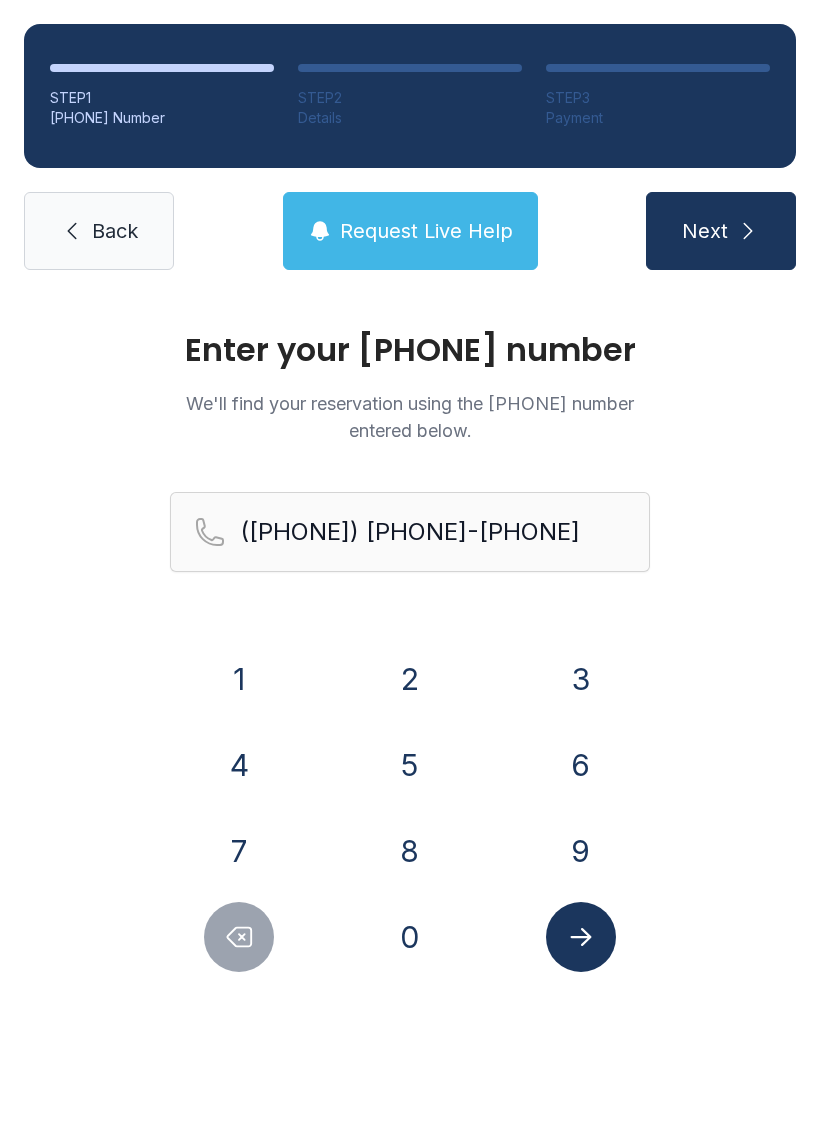 click on "8" at bounding box center [239, 679] 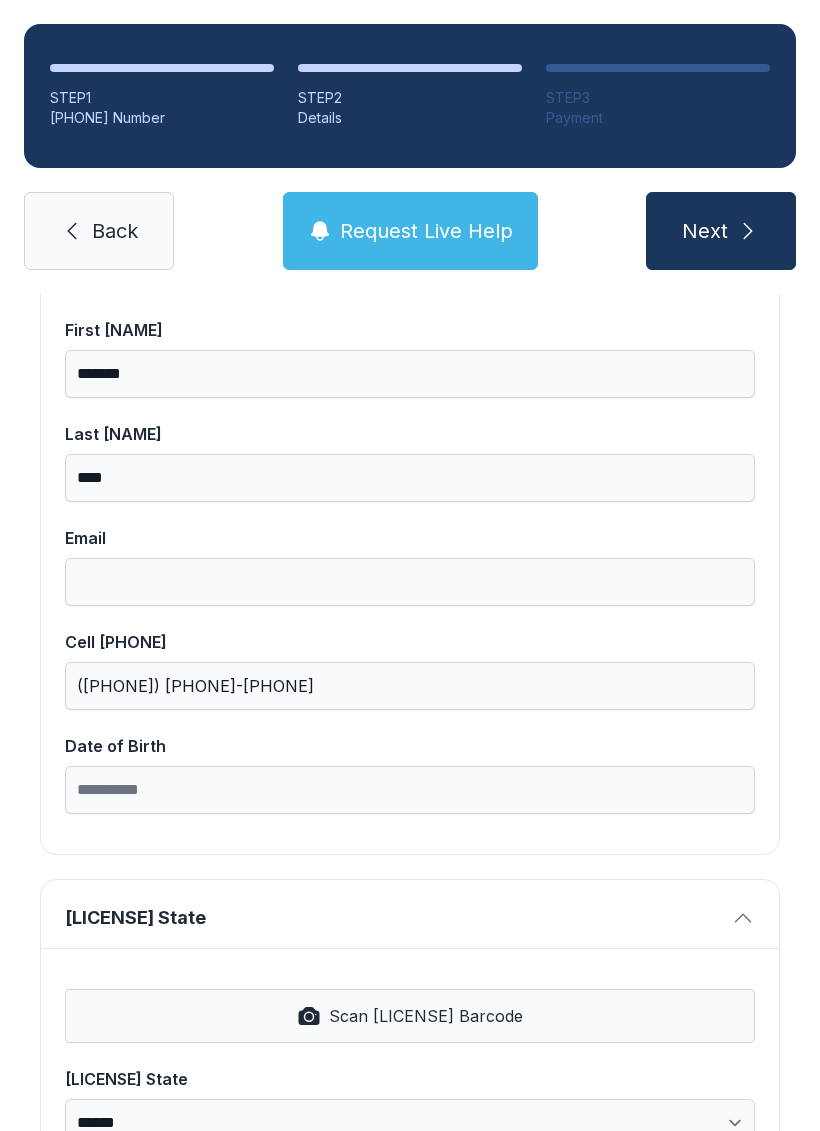 scroll, scrollTop: 201, scrollLeft: 0, axis: vertical 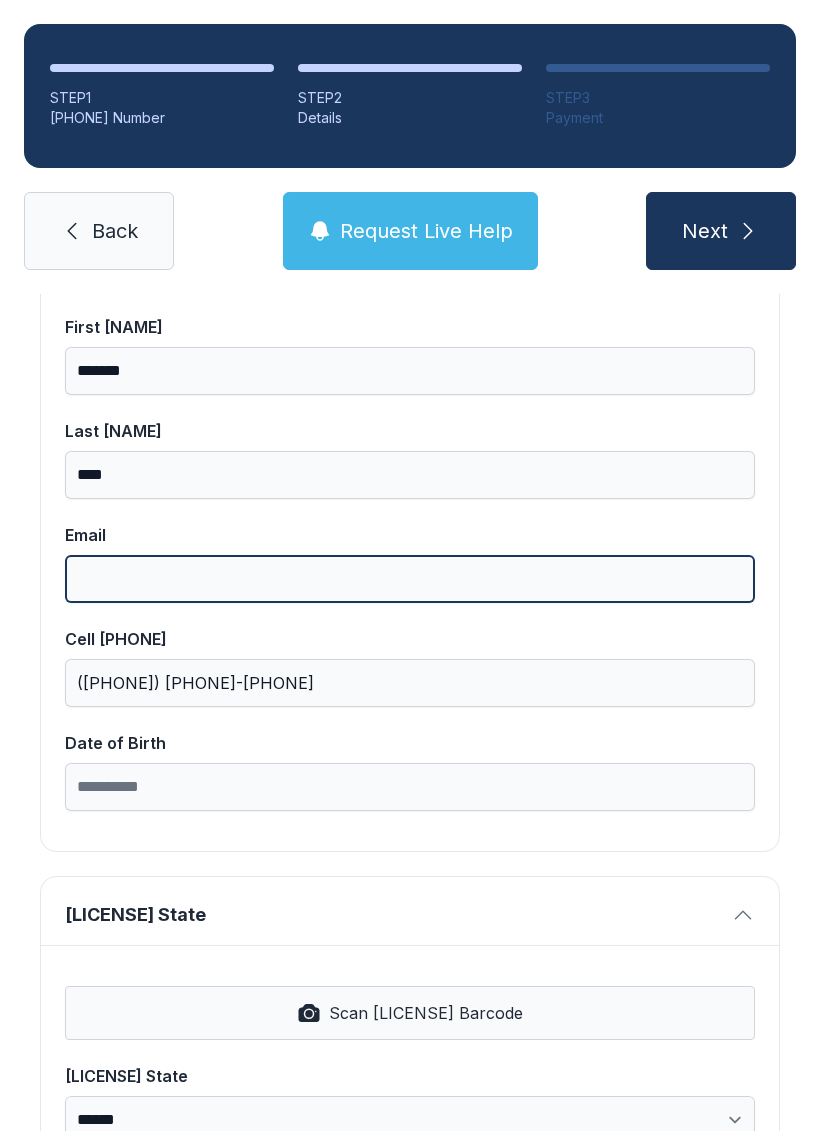 click on "Email" at bounding box center (410, 579) 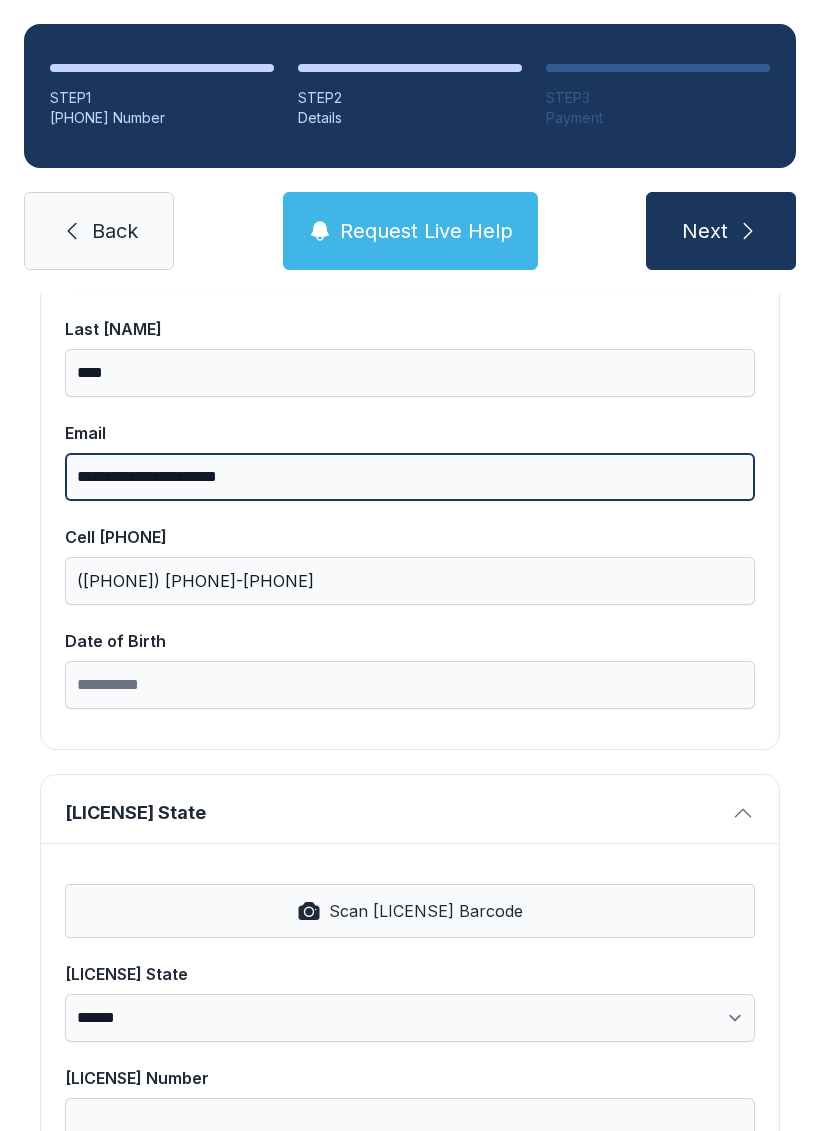 scroll, scrollTop: 311, scrollLeft: 0, axis: vertical 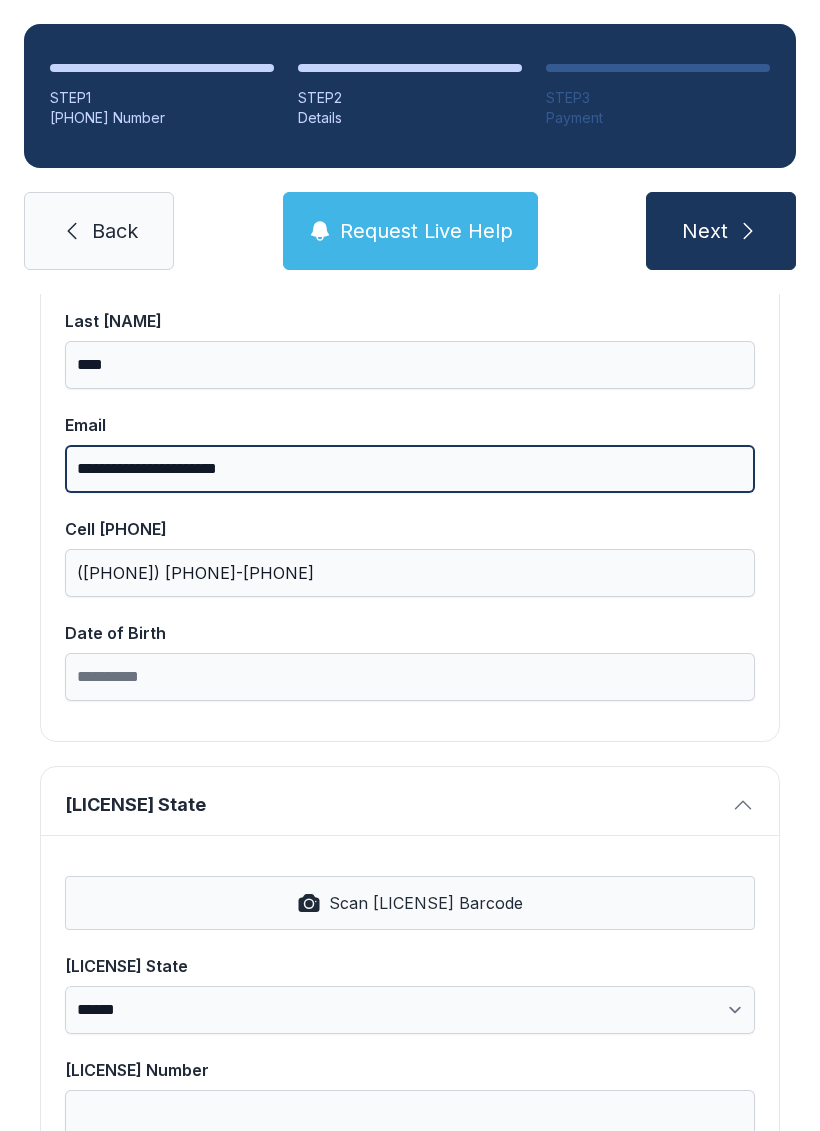 type on "**********" 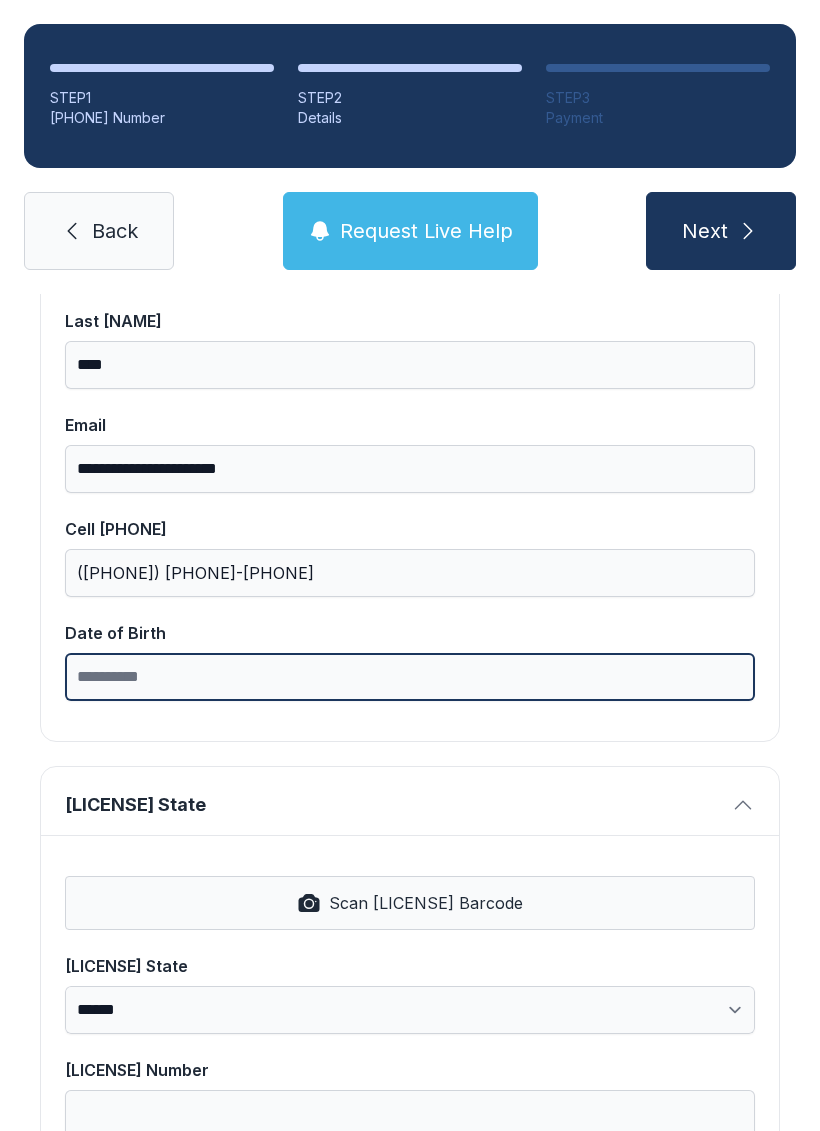 click on "Date of Birth" at bounding box center [410, 677] 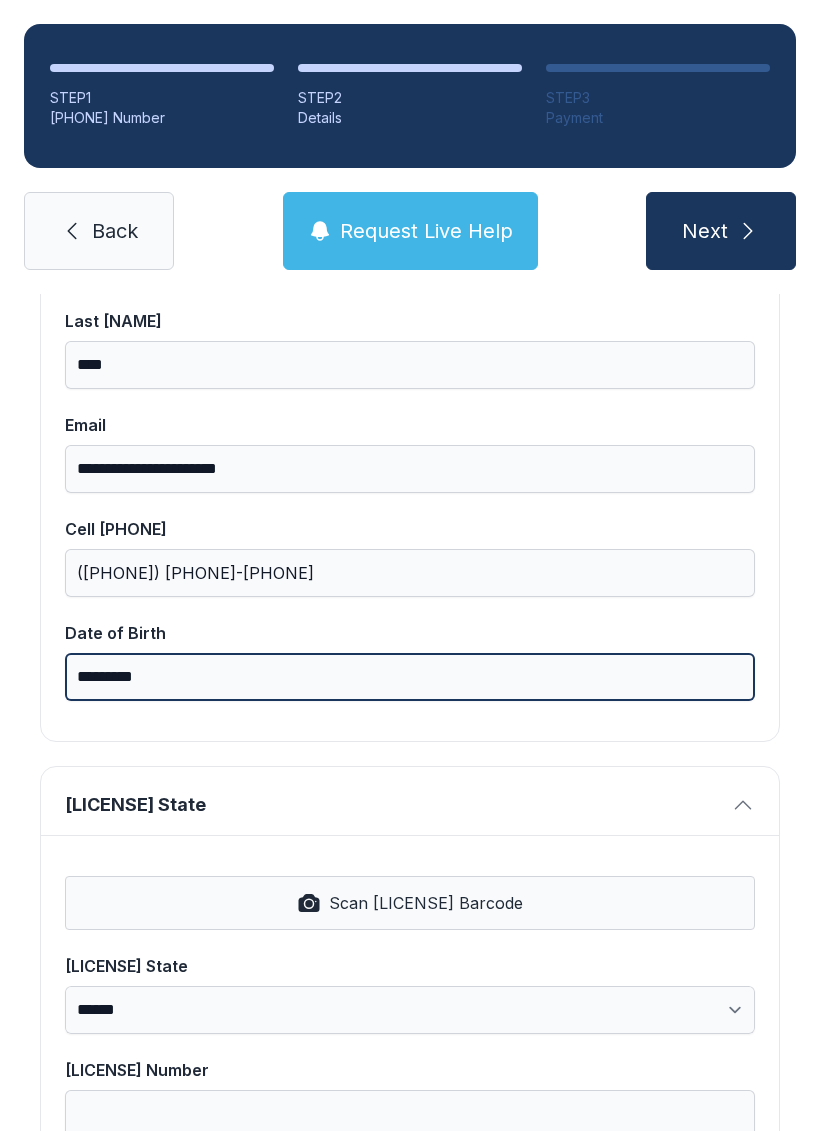 type on "**********" 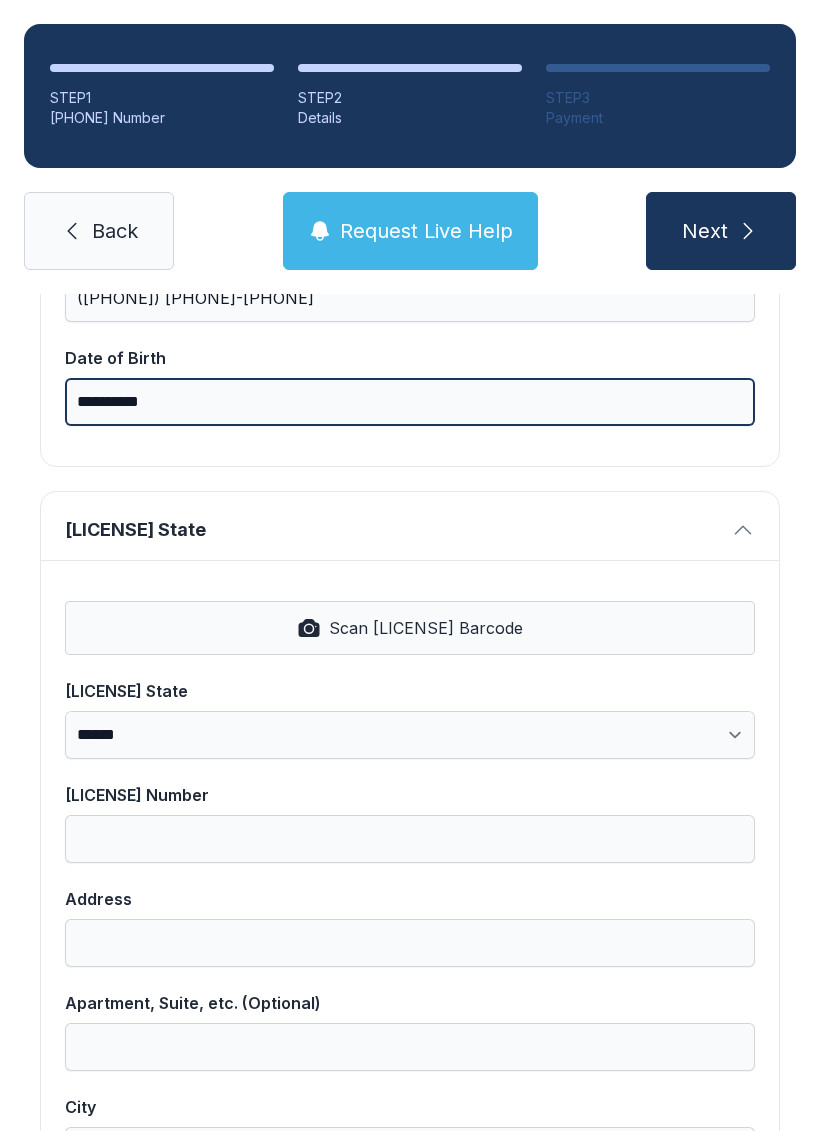 scroll, scrollTop: 590, scrollLeft: 0, axis: vertical 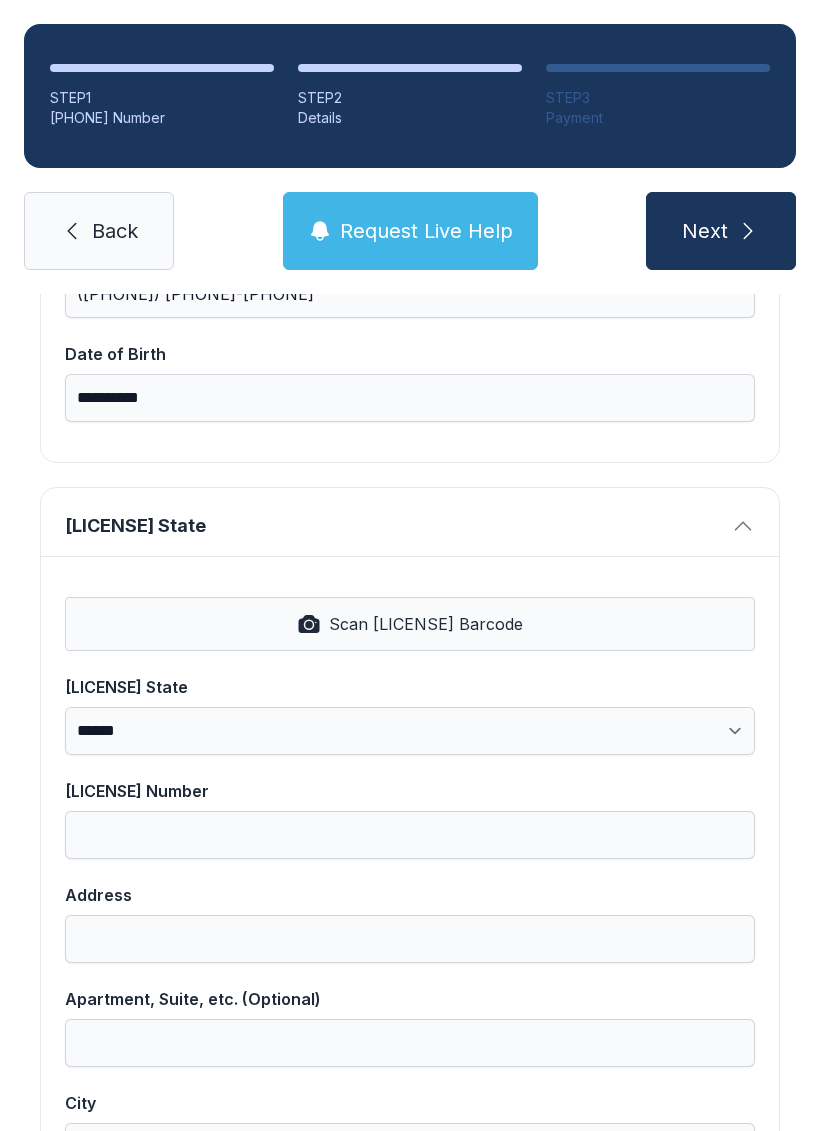 click on "Back" at bounding box center (115, 231) 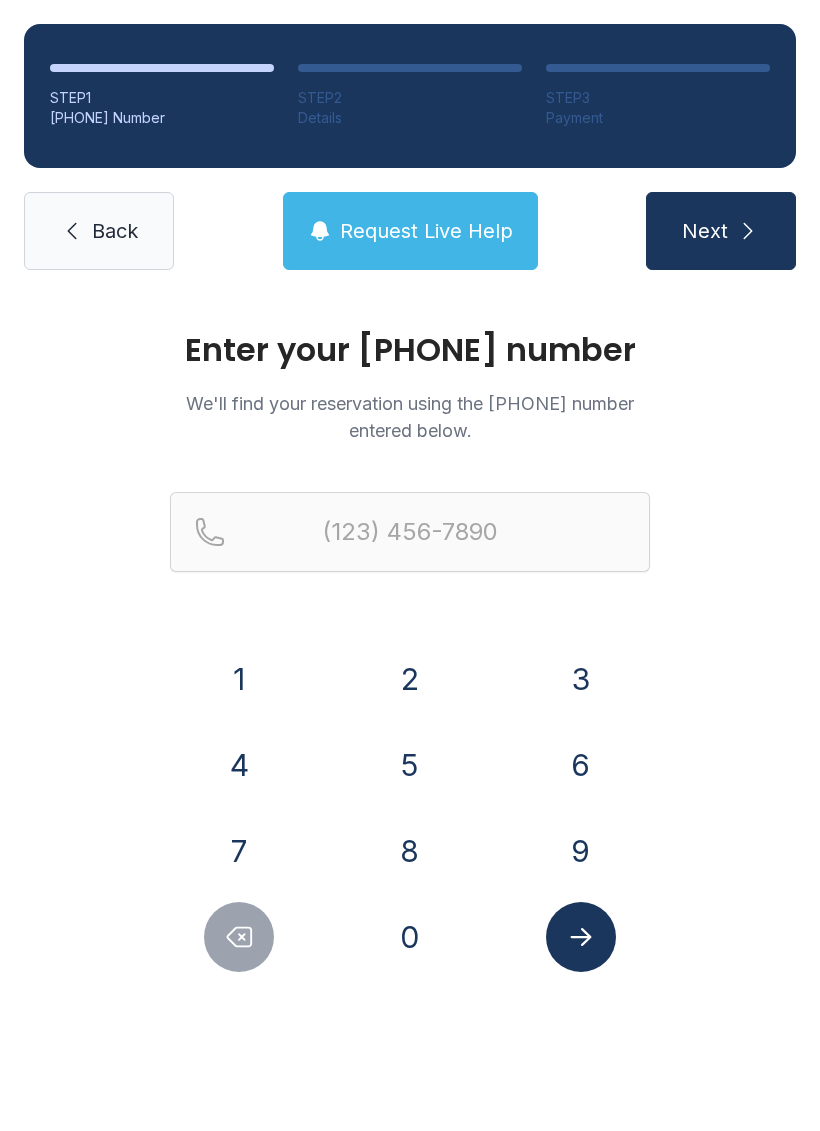 scroll, scrollTop: 0, scrollLeft: 0, axis: both 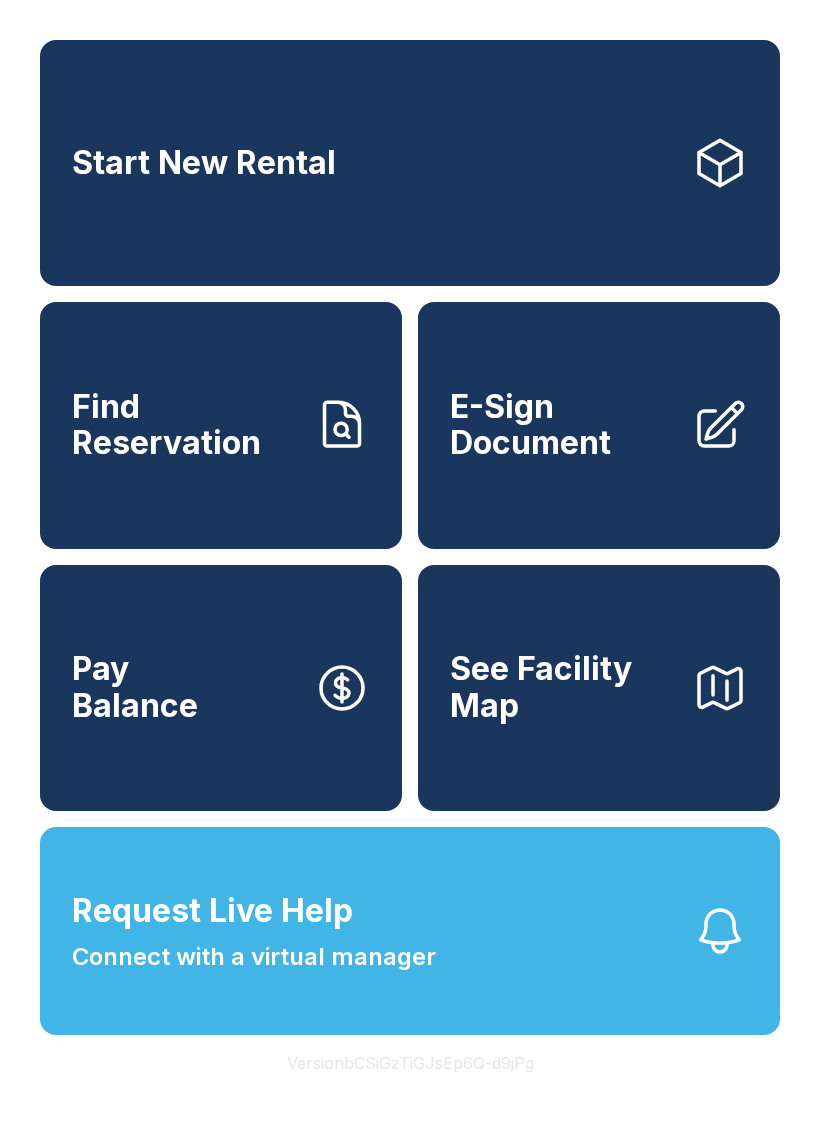 click on "Start New Rental" at bounding box center (410, 163) 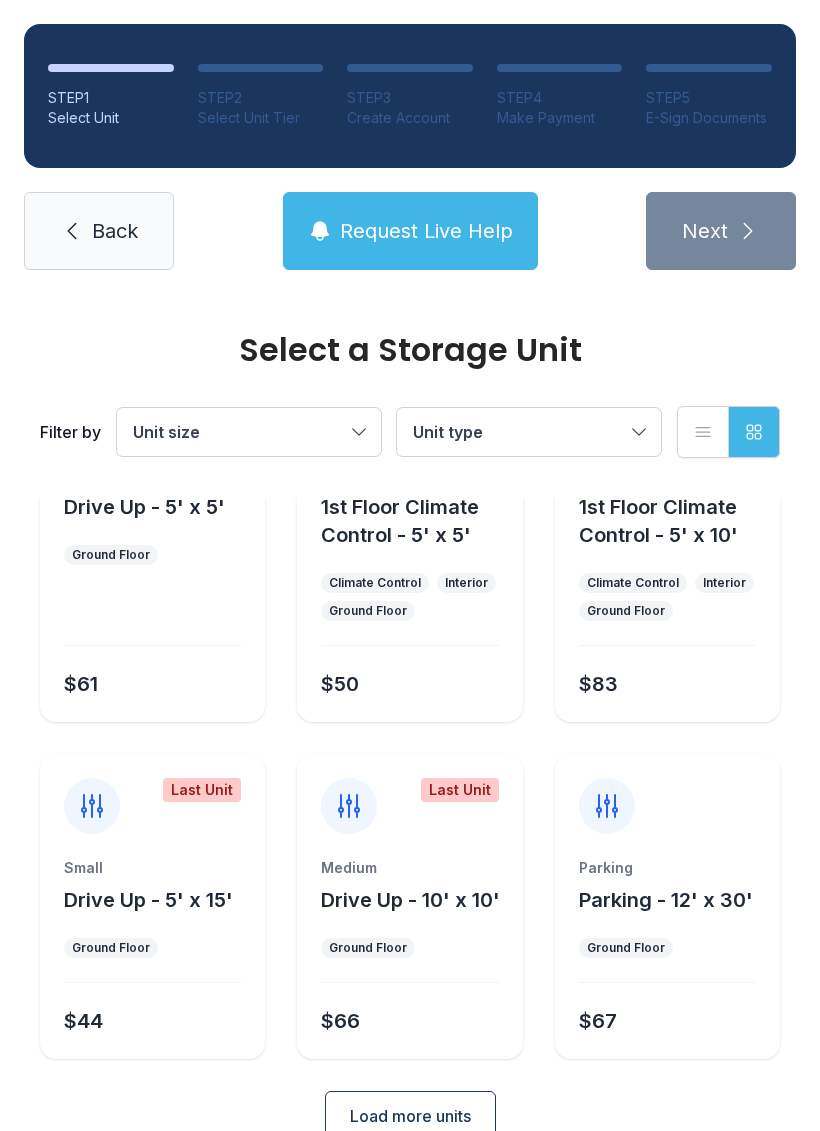 scroll, scrollTop: 144, scrollLeft: 0, axis: vertical 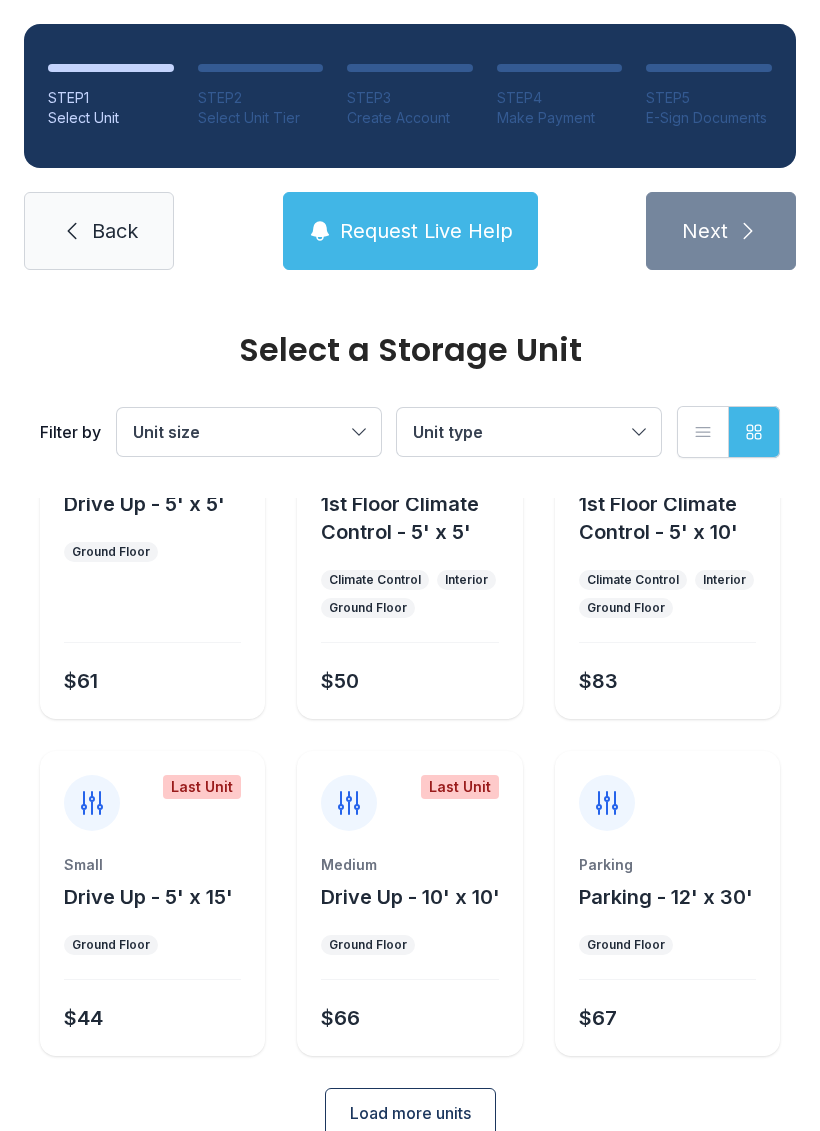 click at bounding box center [72, 231] 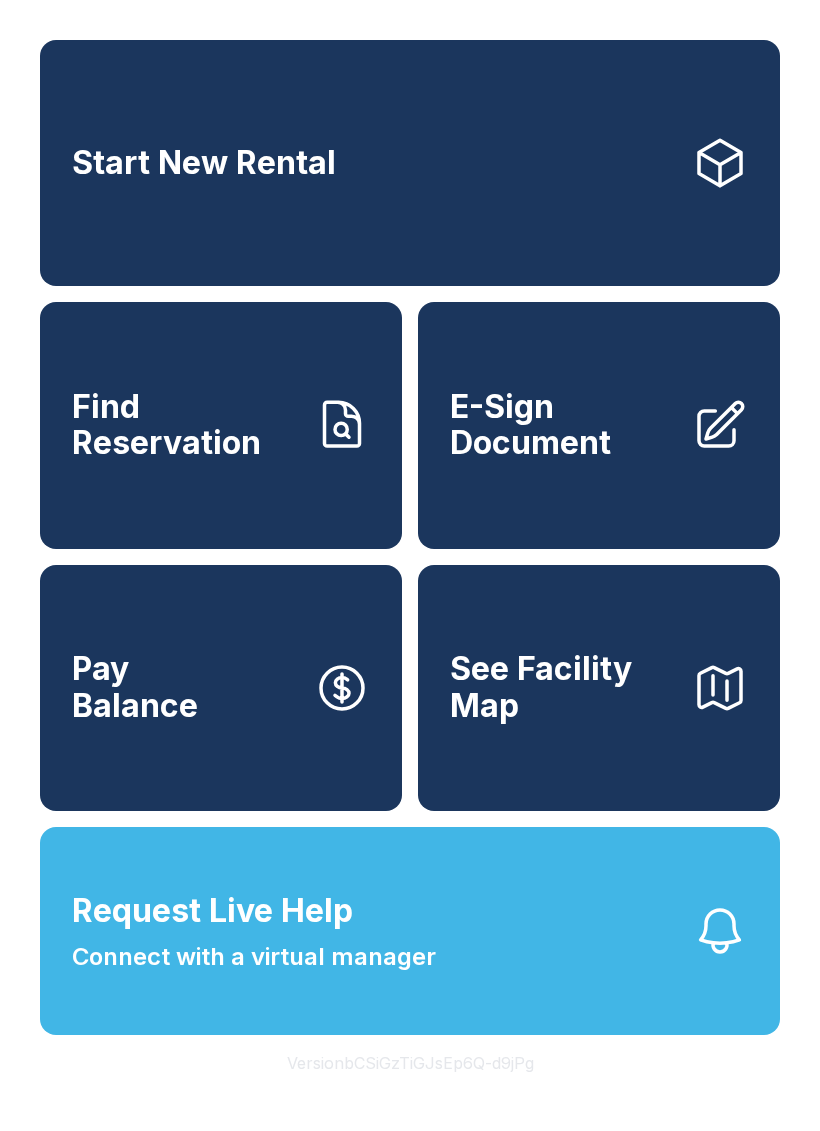 click on "Find Reservation" at bounding box center [185, 425] 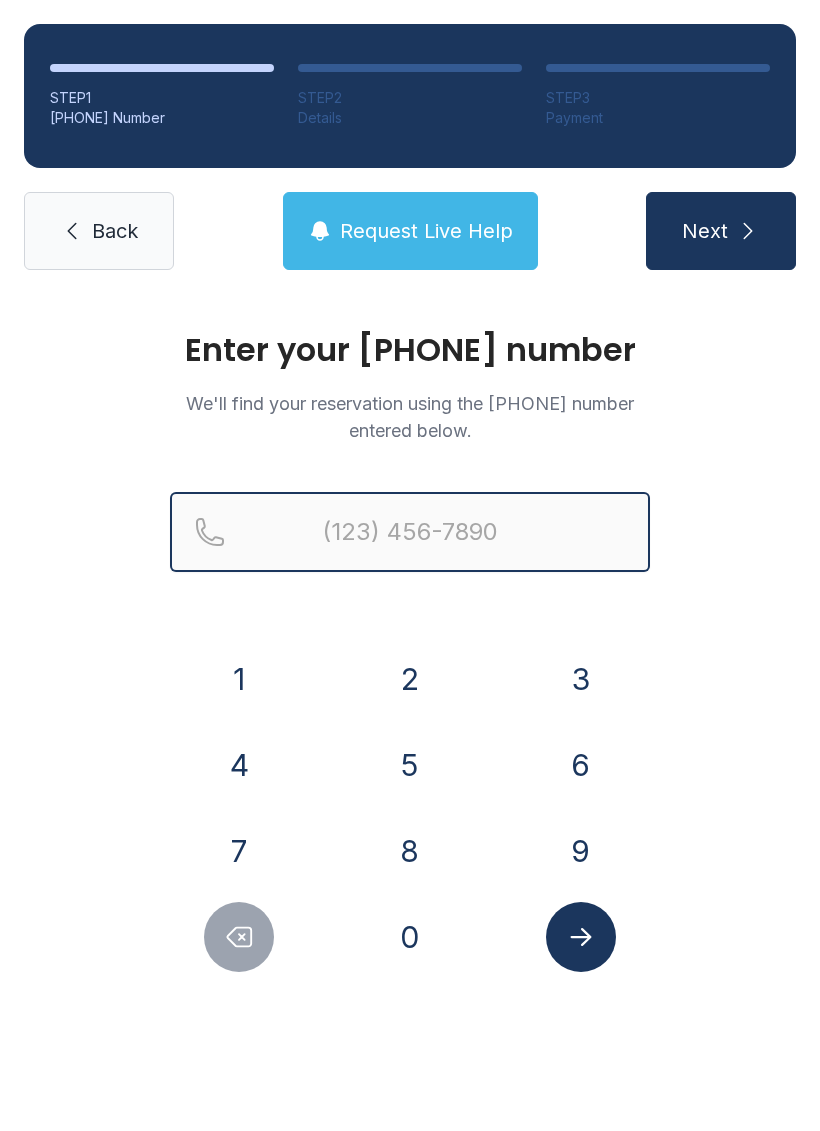 click at bounding box center (410, 532) 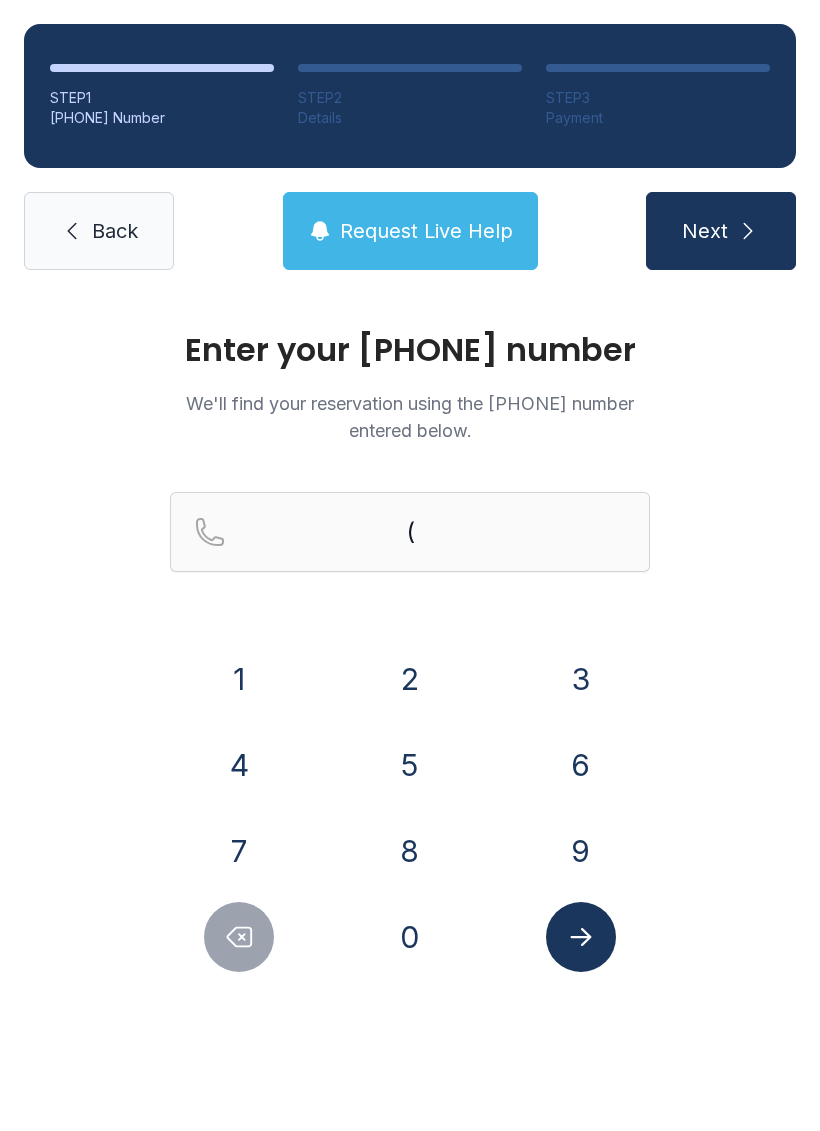 click on "Enter your [PHONE] number We'll find your reservation using the [PHONE] number entered below. ( [PHONE]" at bounding box center (410, 673) 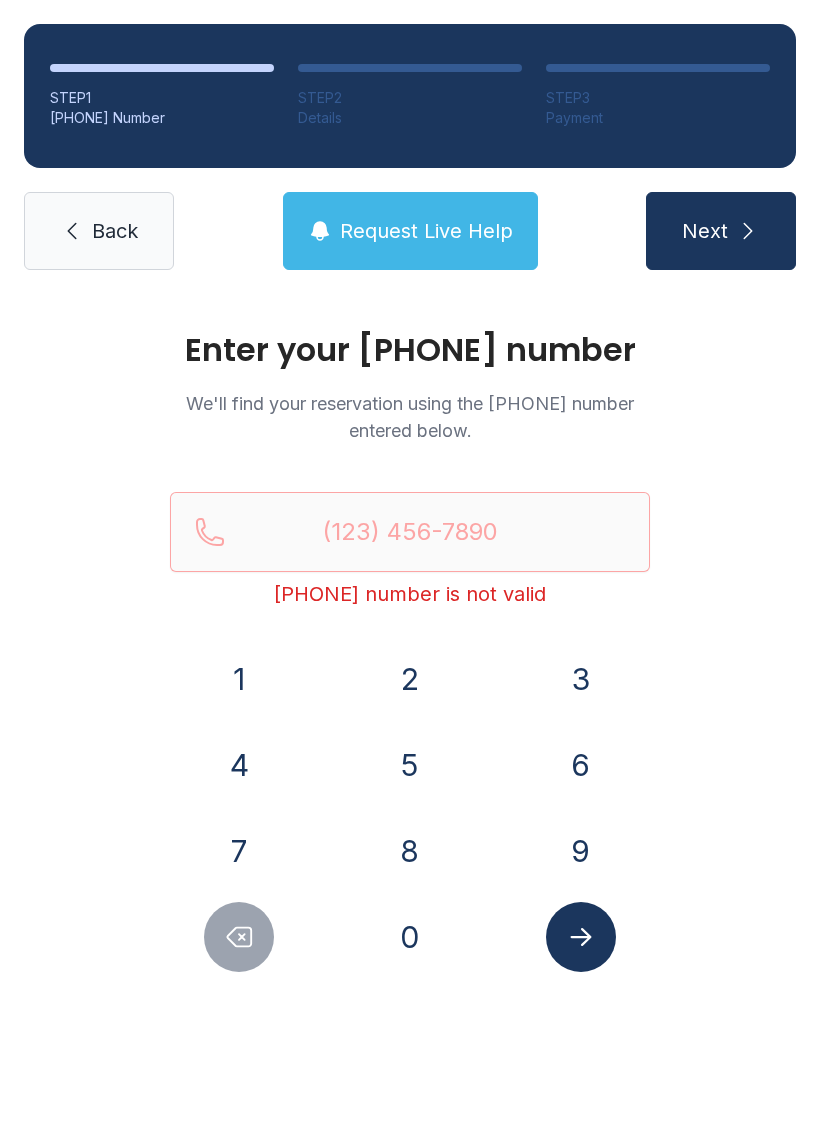 click on "7" at bounding box center [239, 679] 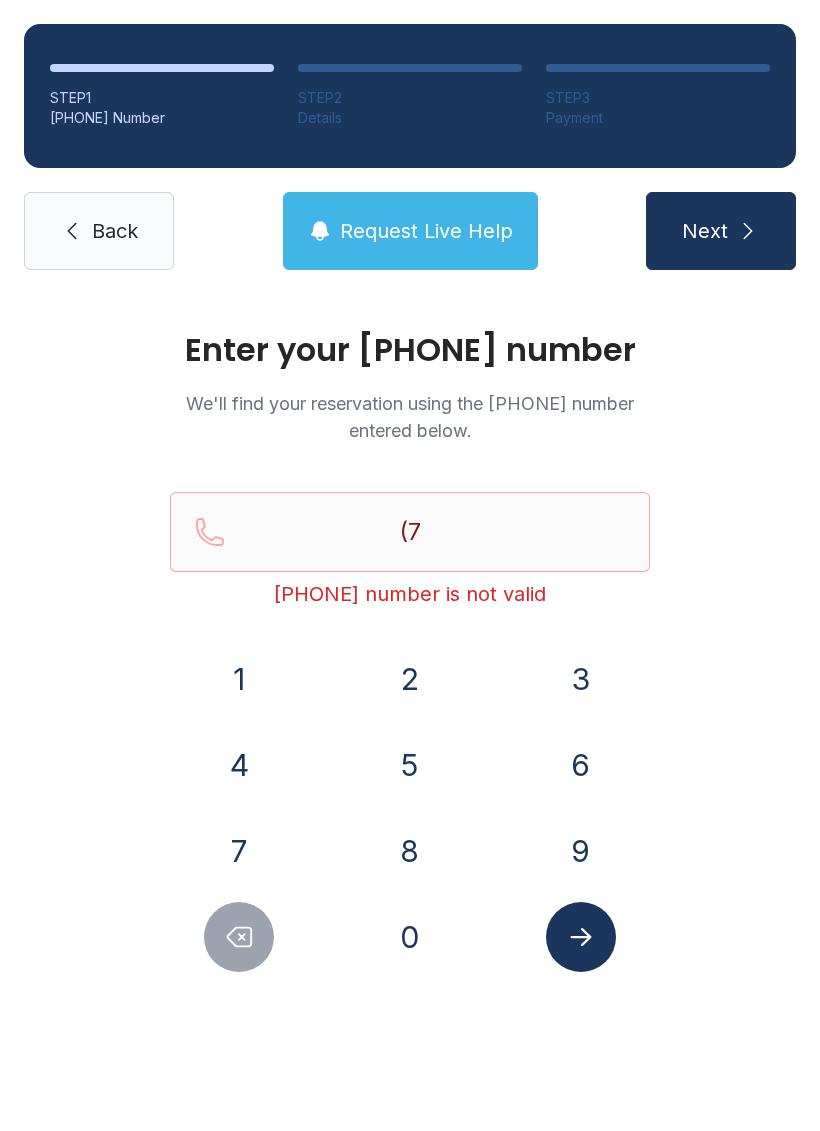 click on "3" at bounding box center (239, 679) 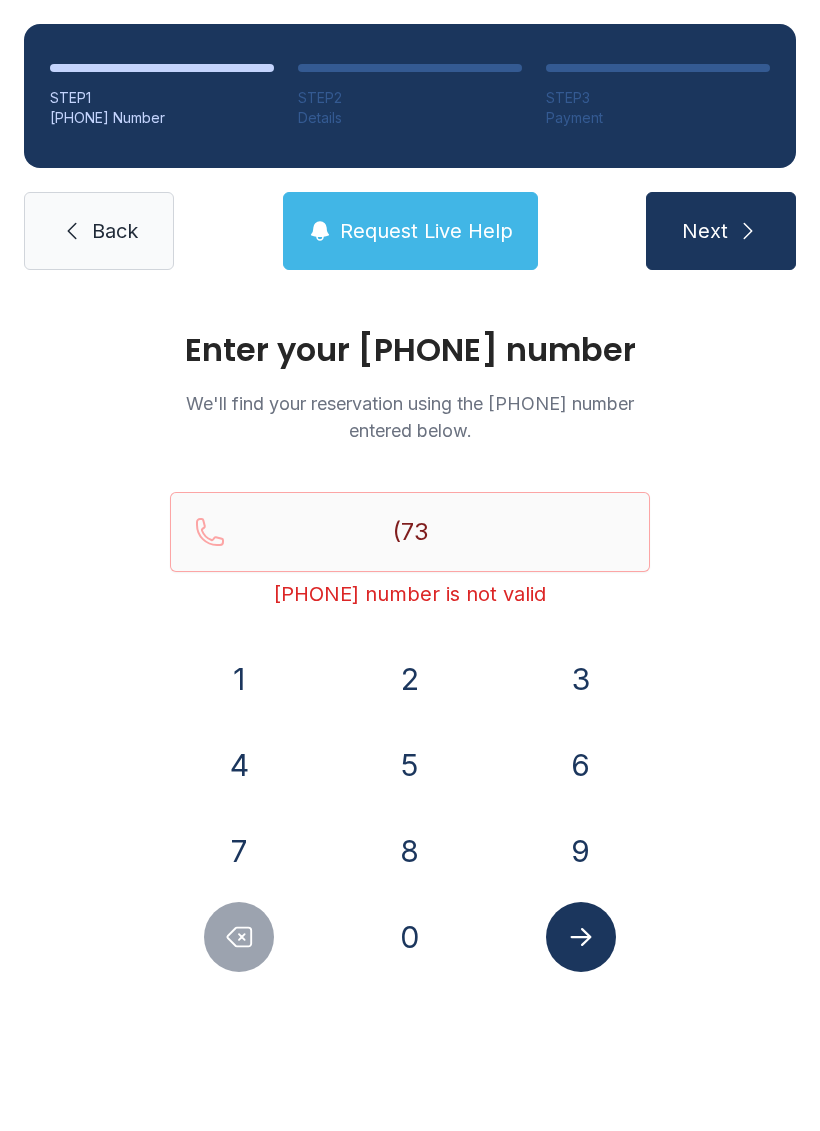 click on "1" at bounding box center [239, 679] 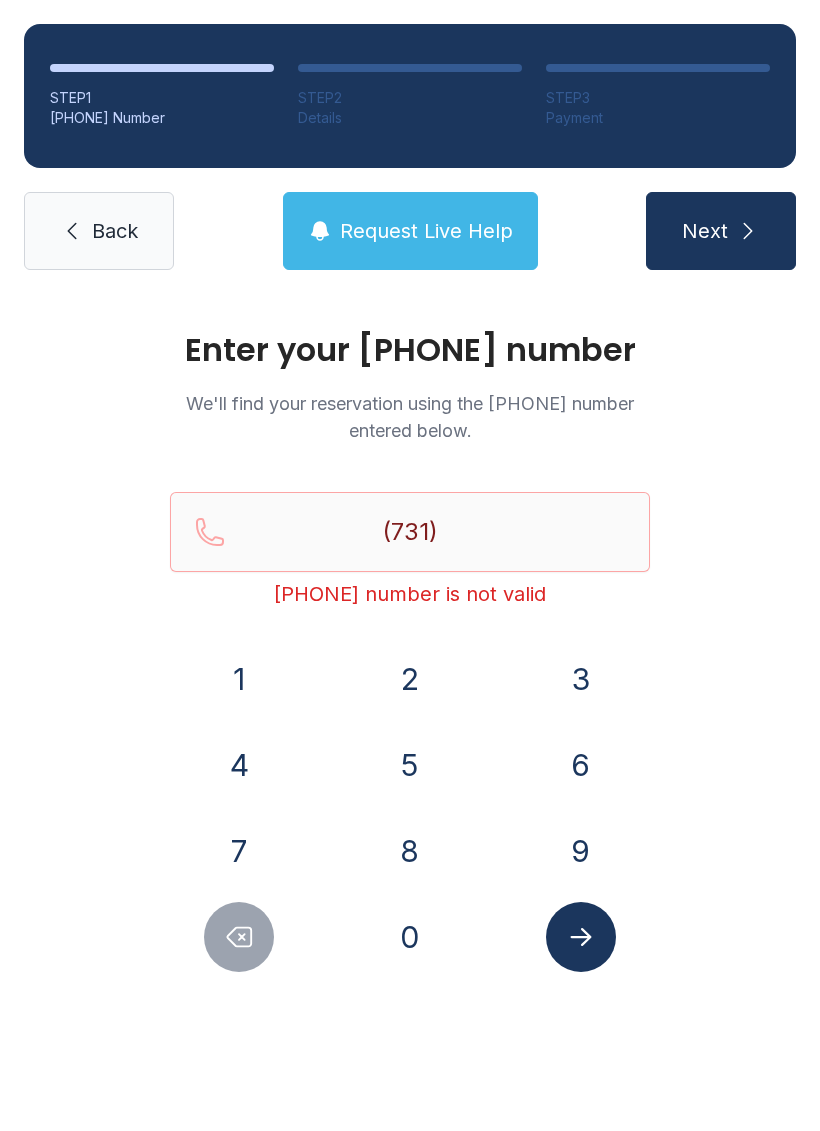 click on "3" at bounding box center [239, 679] 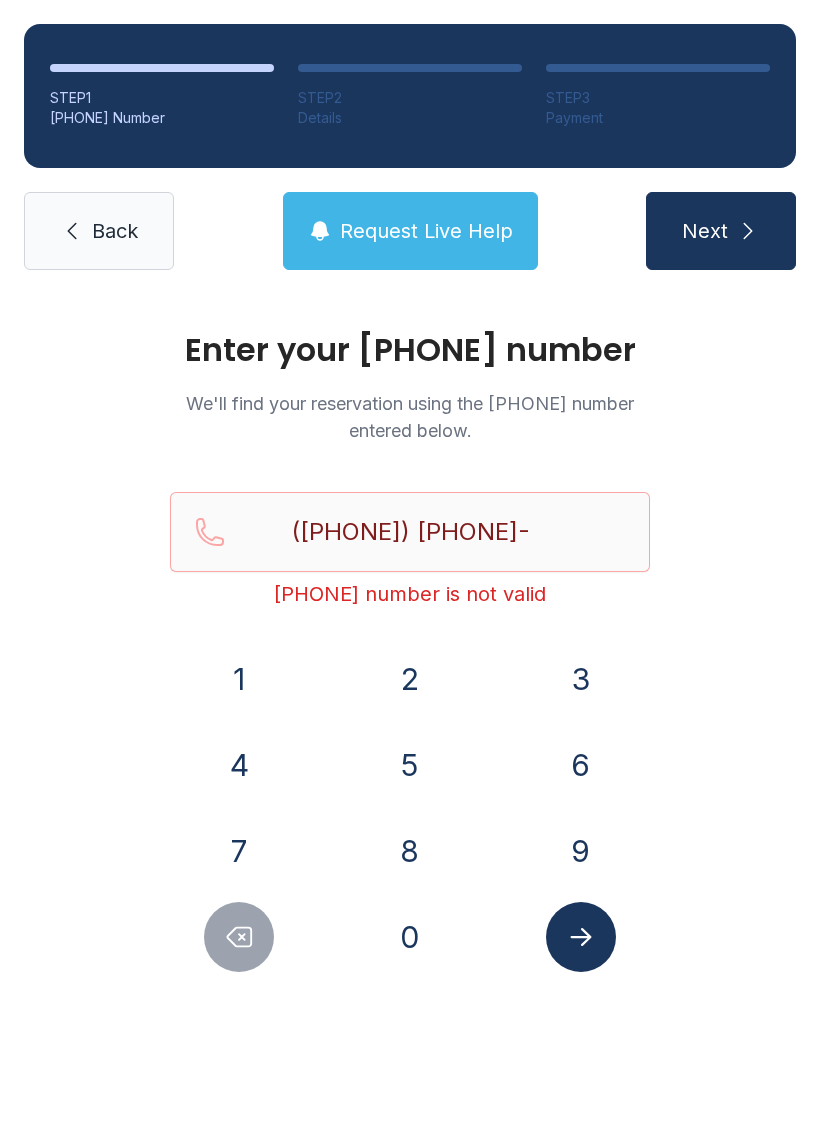 click on "2" at bounding box center (239, 679) 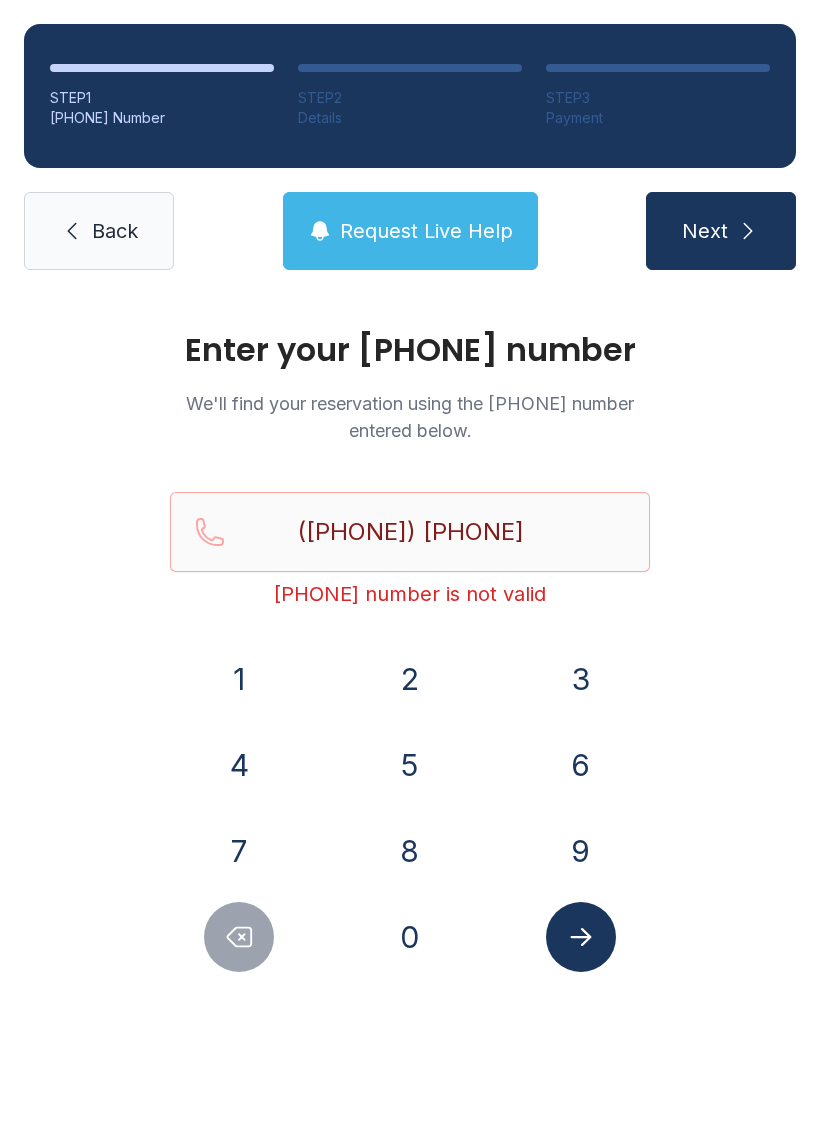 click on "6" at bounding box center [239, 679] 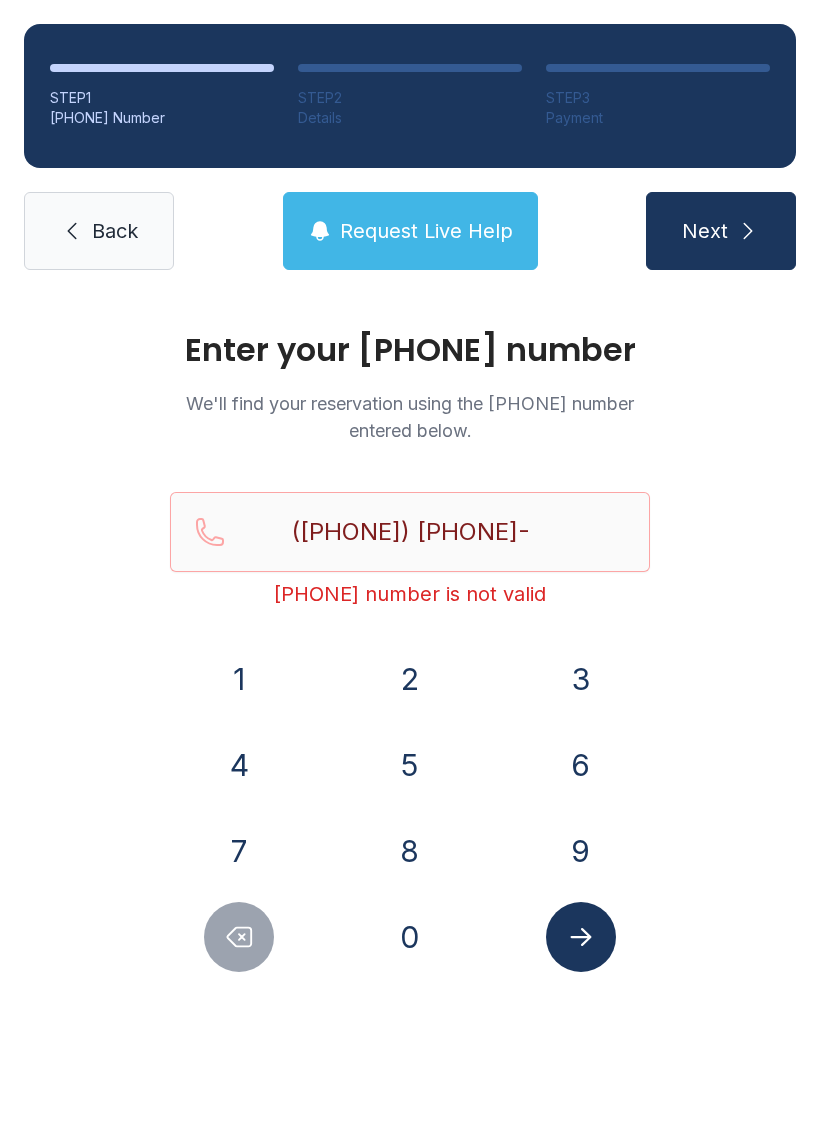 click on "9" at bounding box center [239, 679] 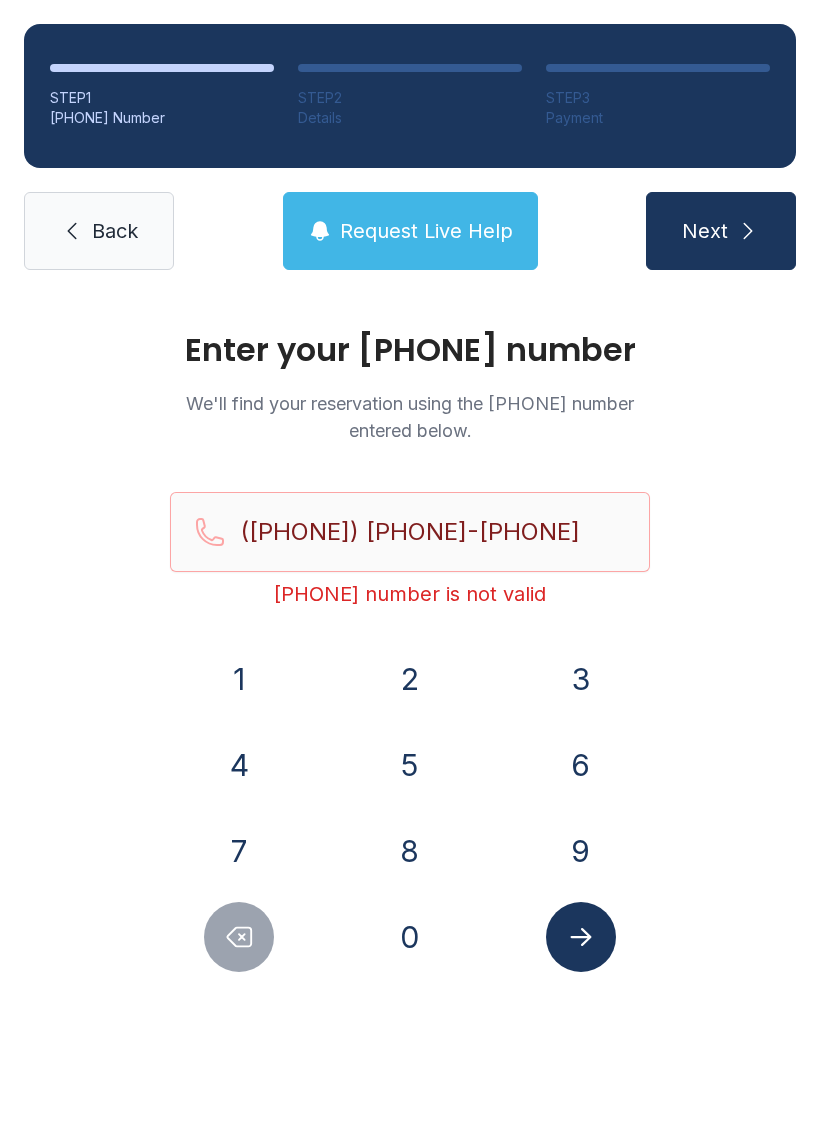 click on "0" at bounding box center [239, 679] 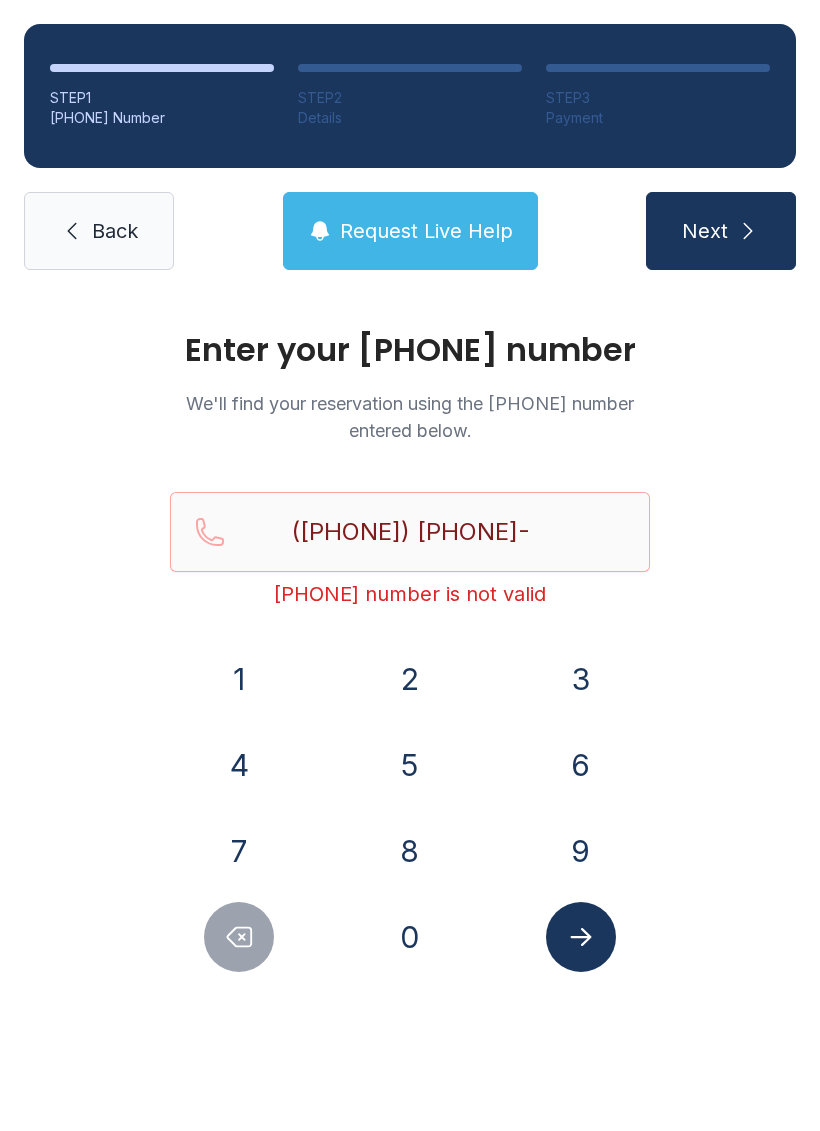 click on "8" at bounding box center (239, 679) 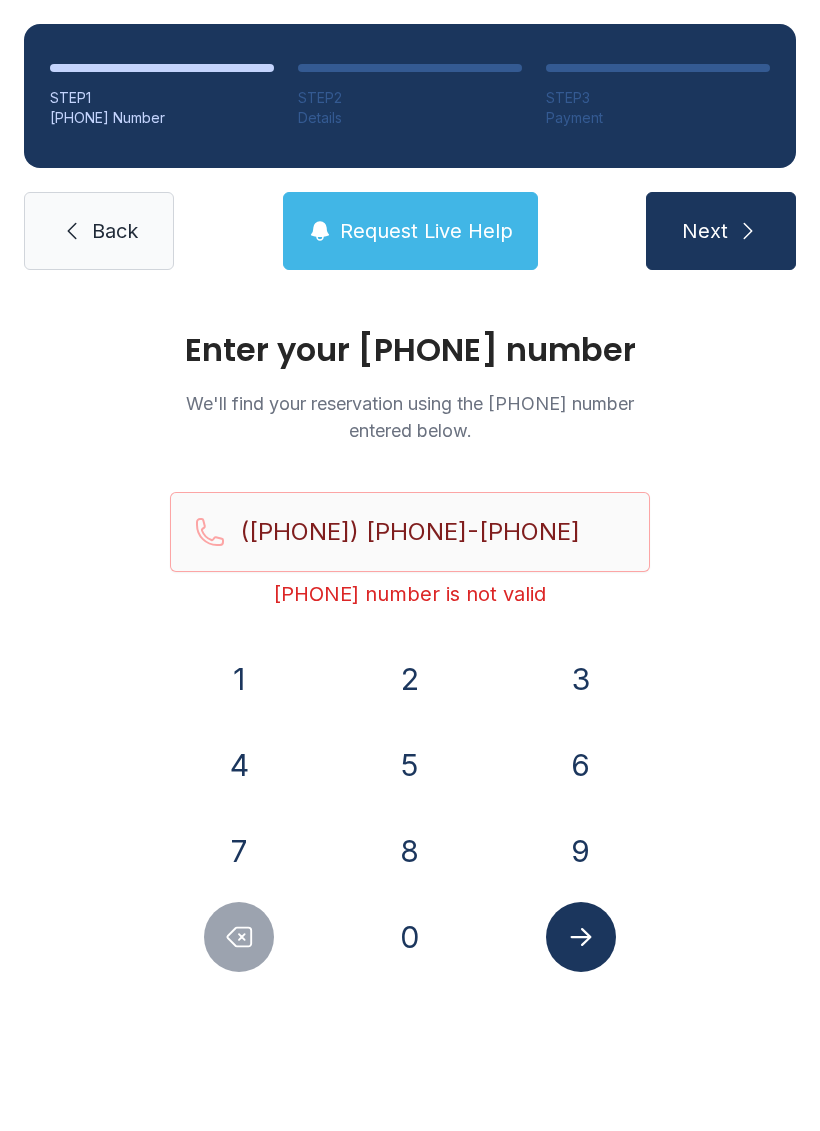 click on "[PHONE]" at bounding box center [410, 808] 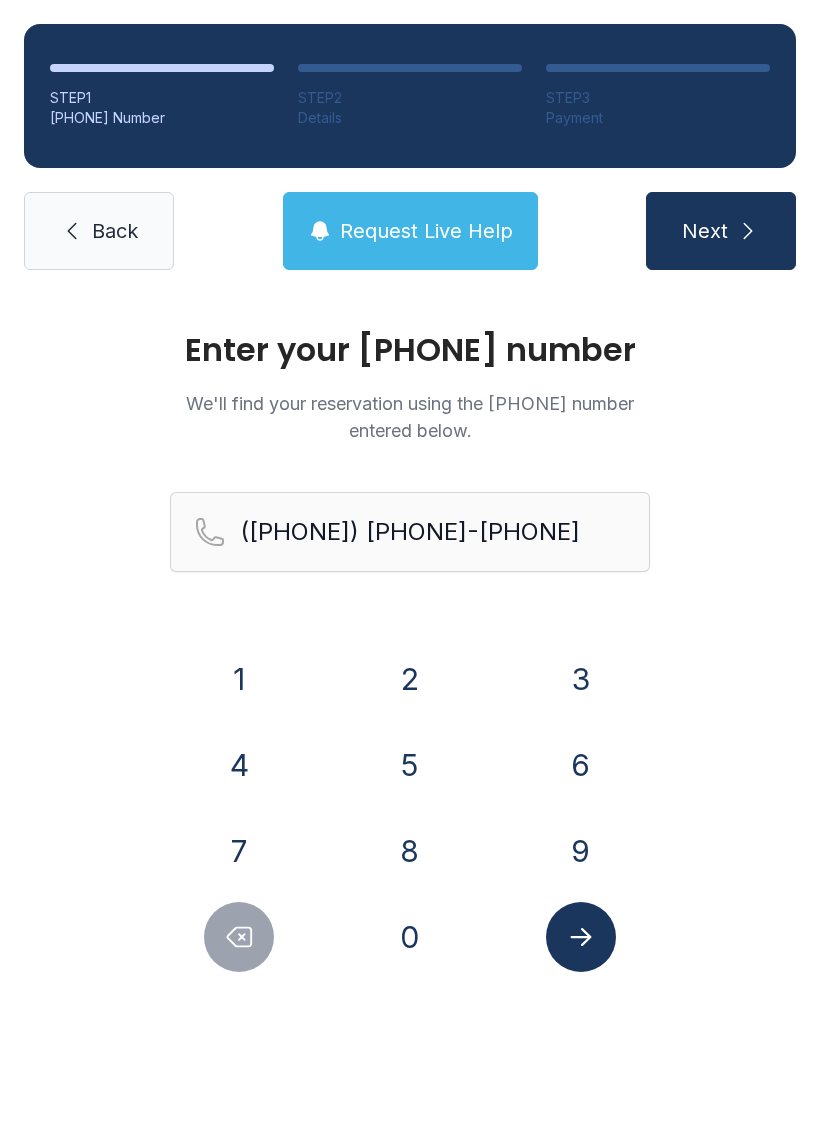 click at bounding box center [581, 937] 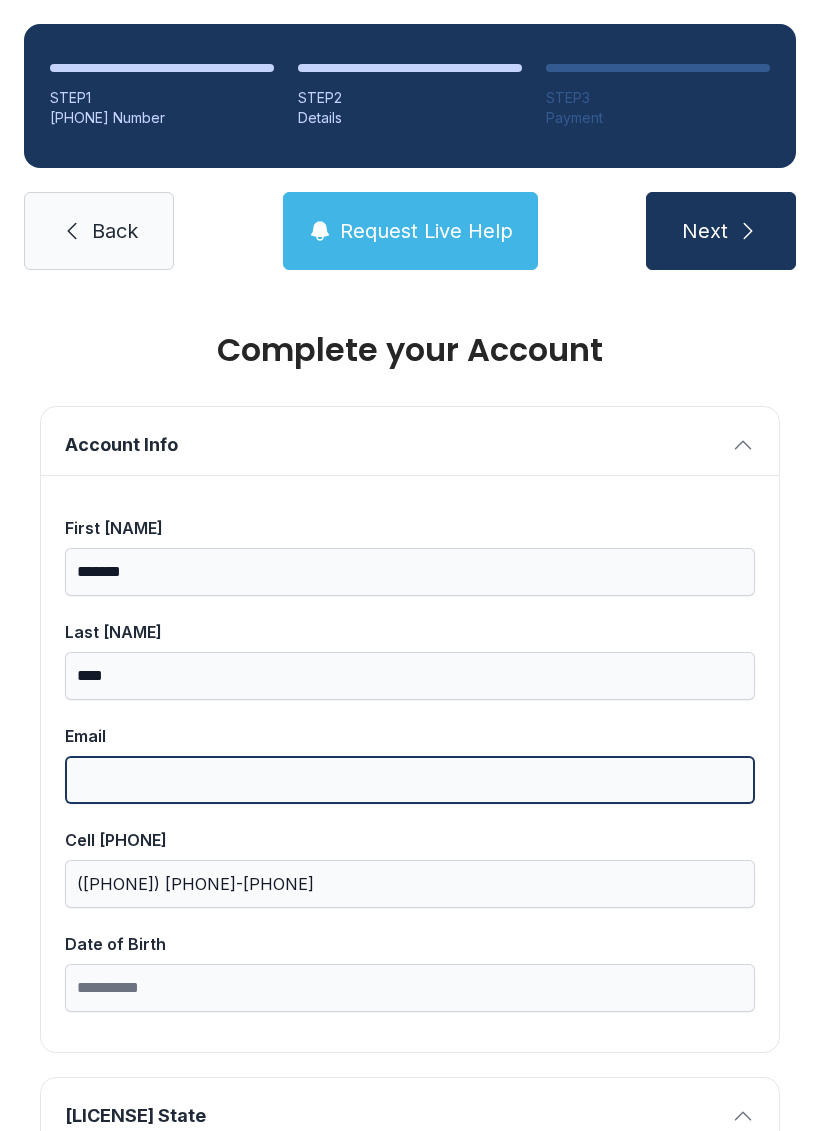 click on "Email" at bounding box center (410, 780) 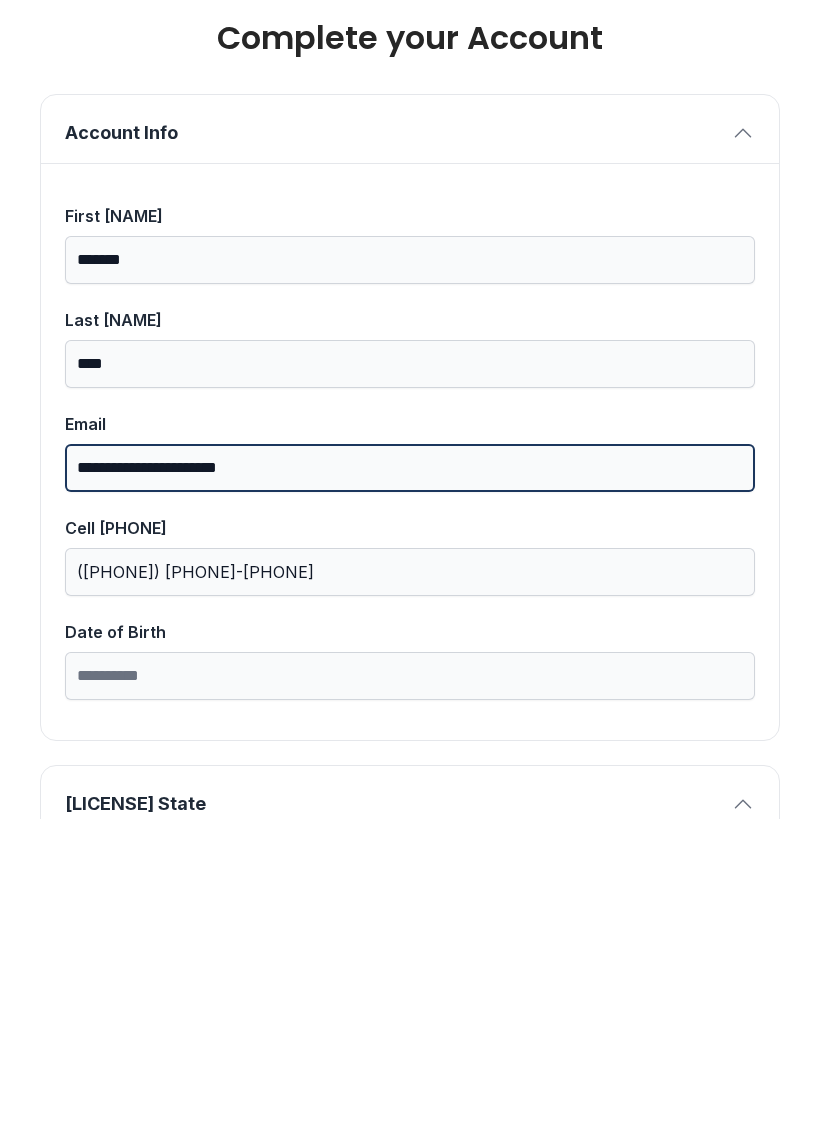 type on "**********" 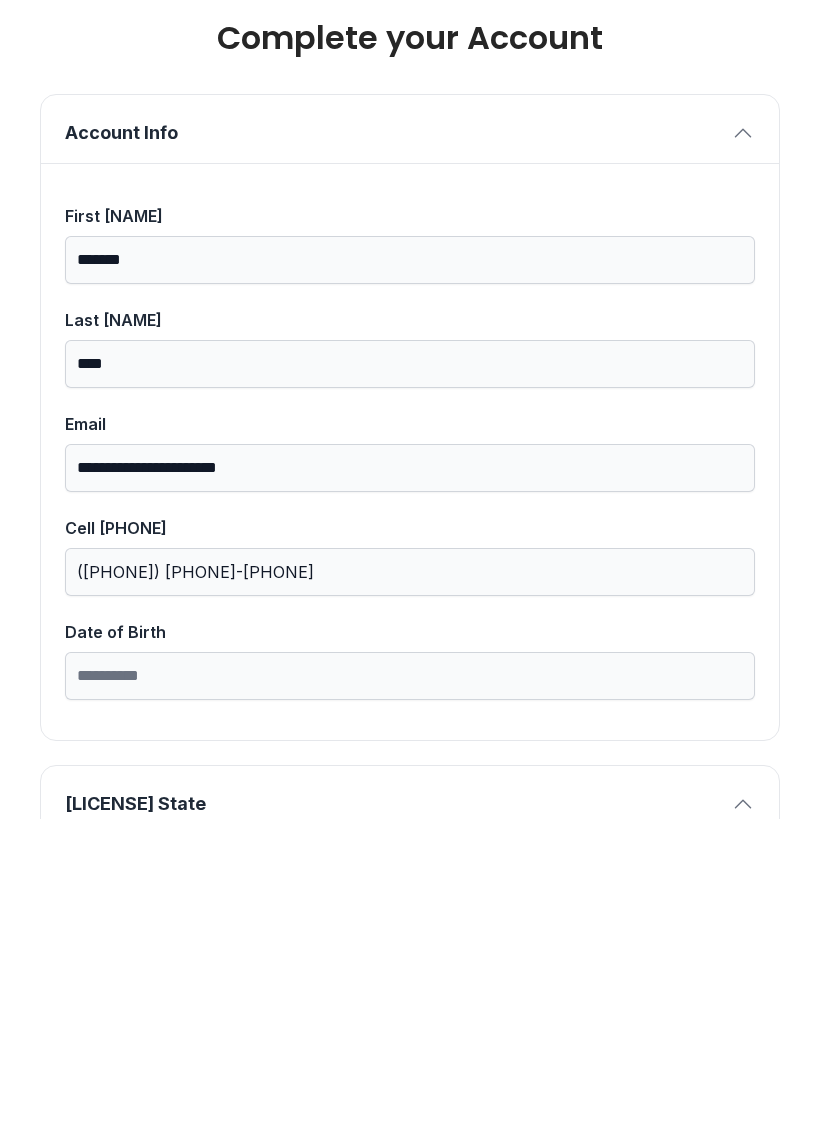click on "Date of Birth" at bounding box center [410, 988] 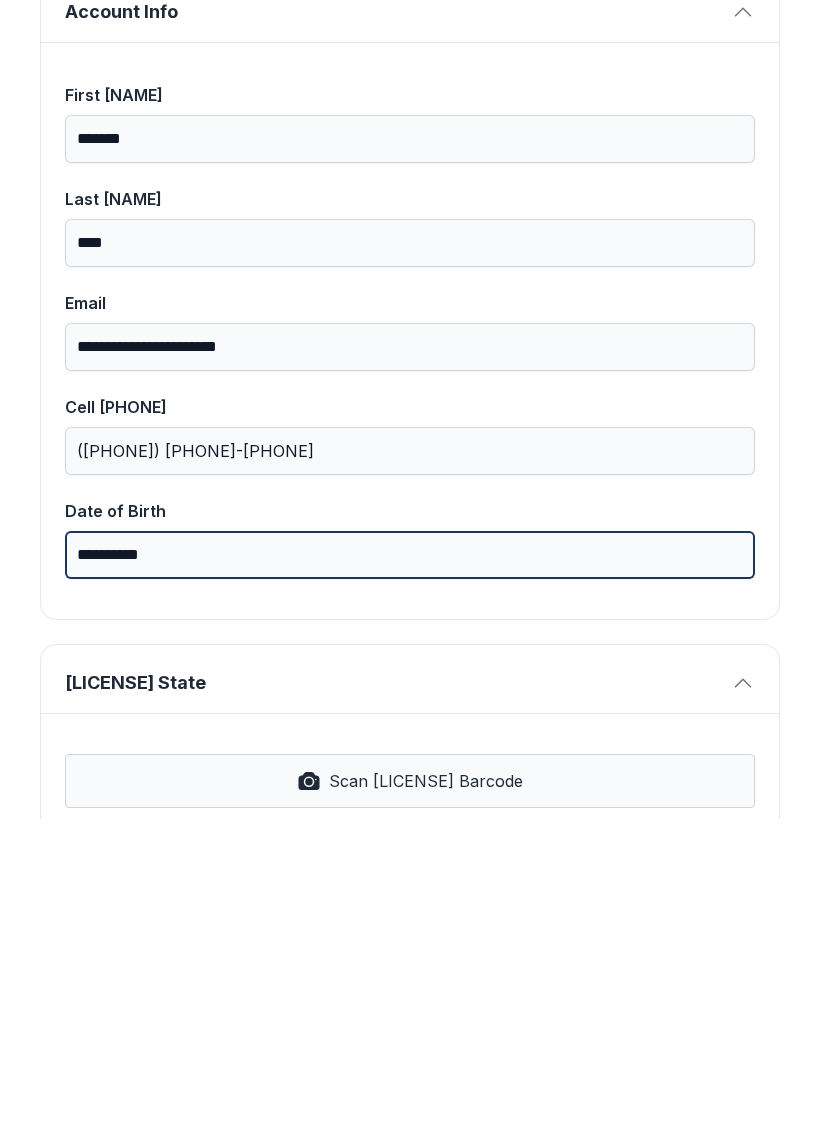 scroll, scrollTop: 129, scrollLeft: 0, axis: vertical 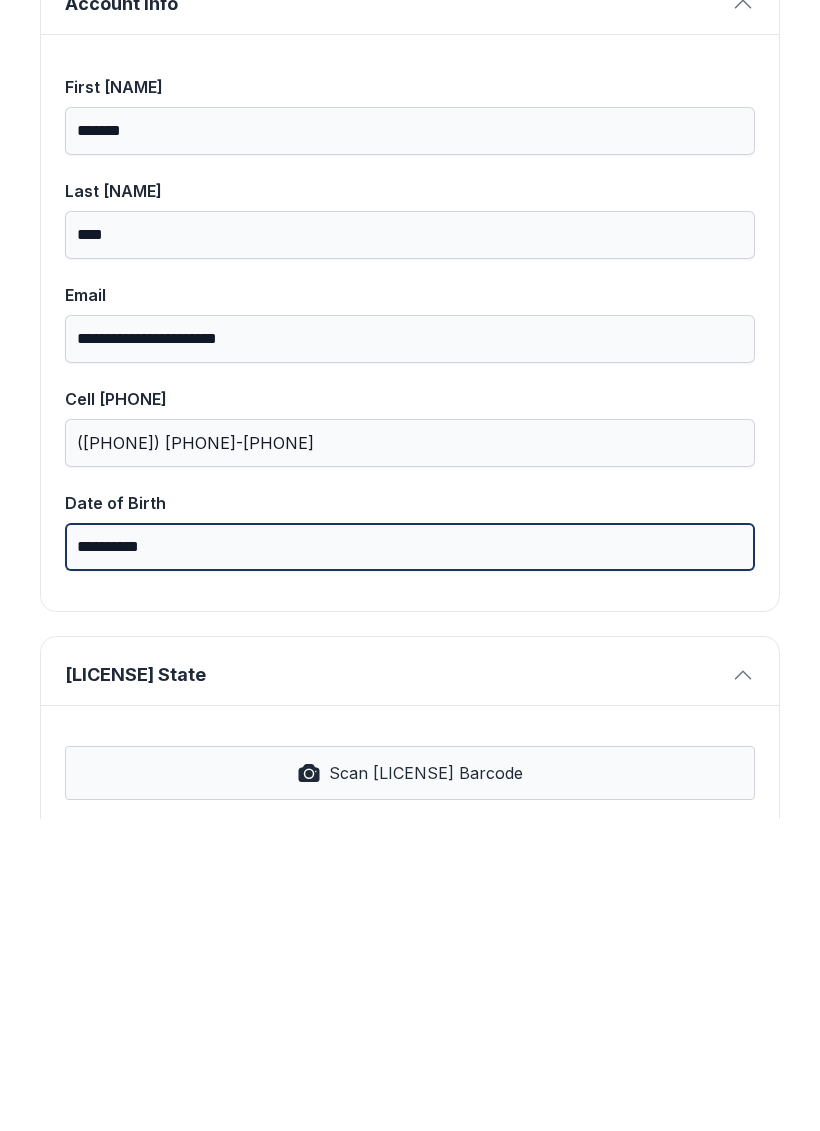 type on "**********" 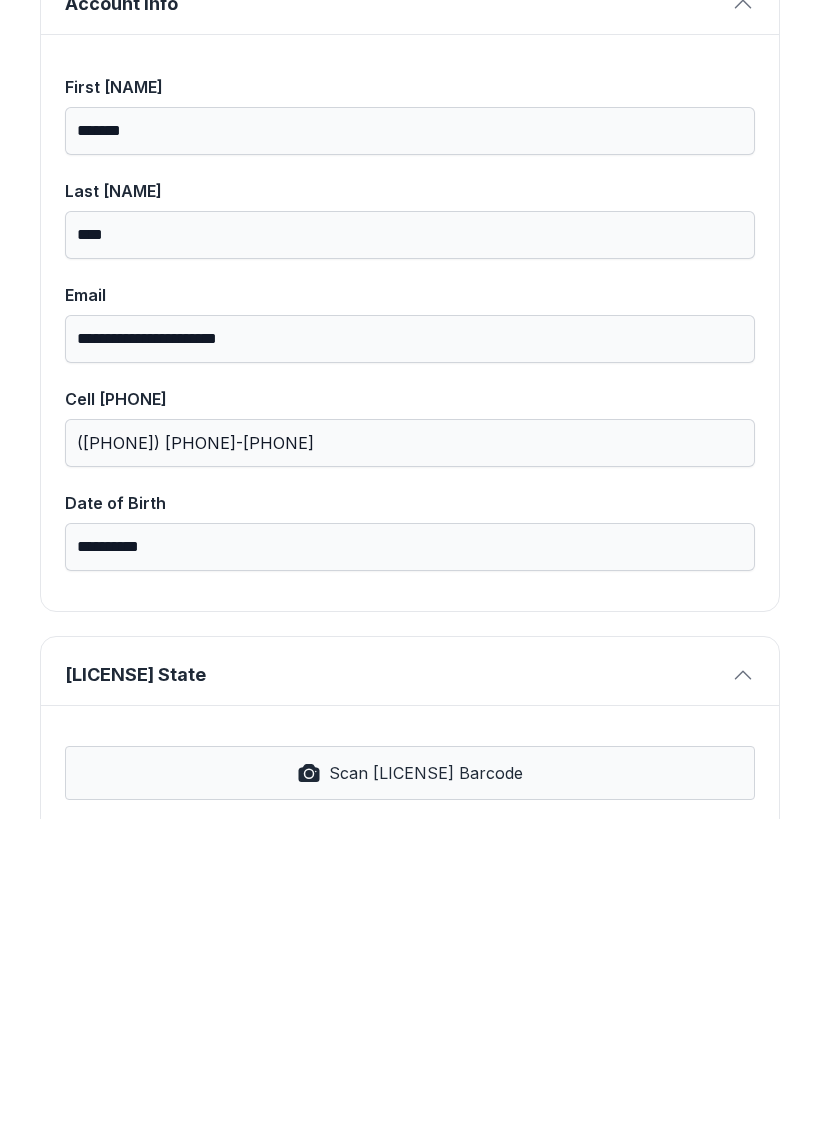 click on "[LICENSE] State" at bounding box center (394, 987) 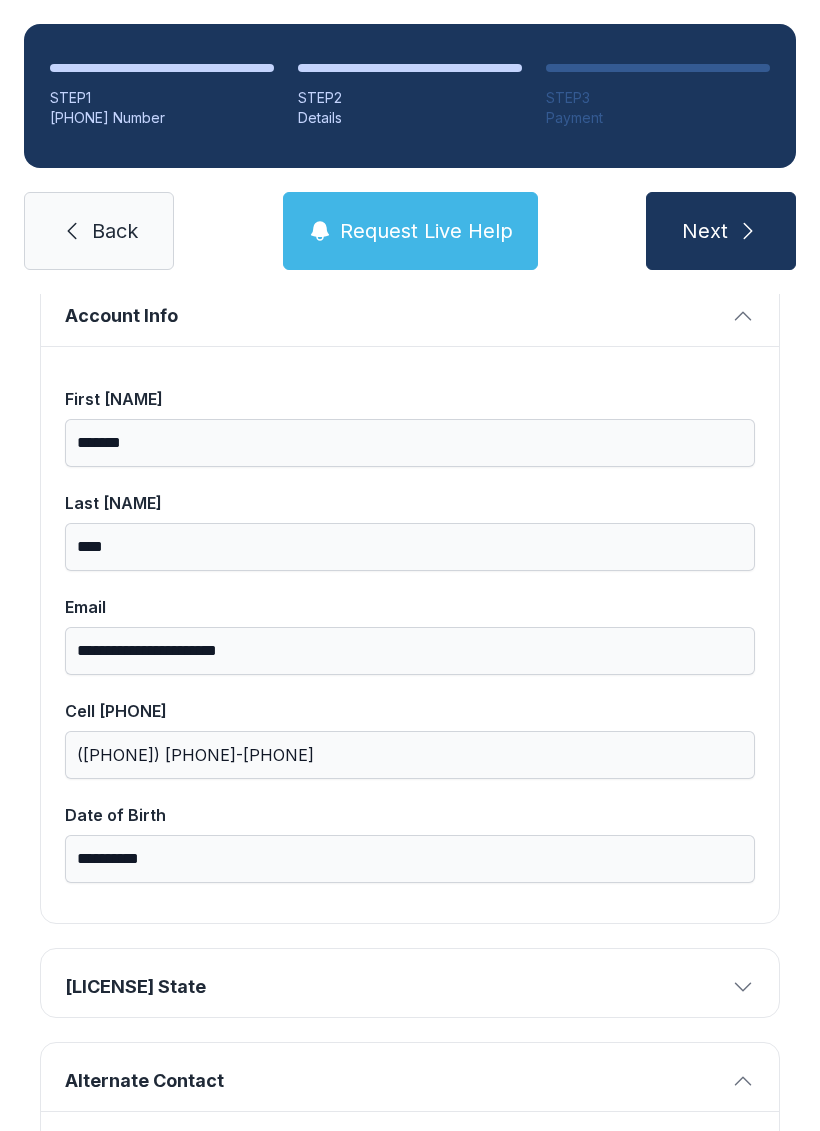 click on "[LICENSE] State" at bounding box center [394, 987] 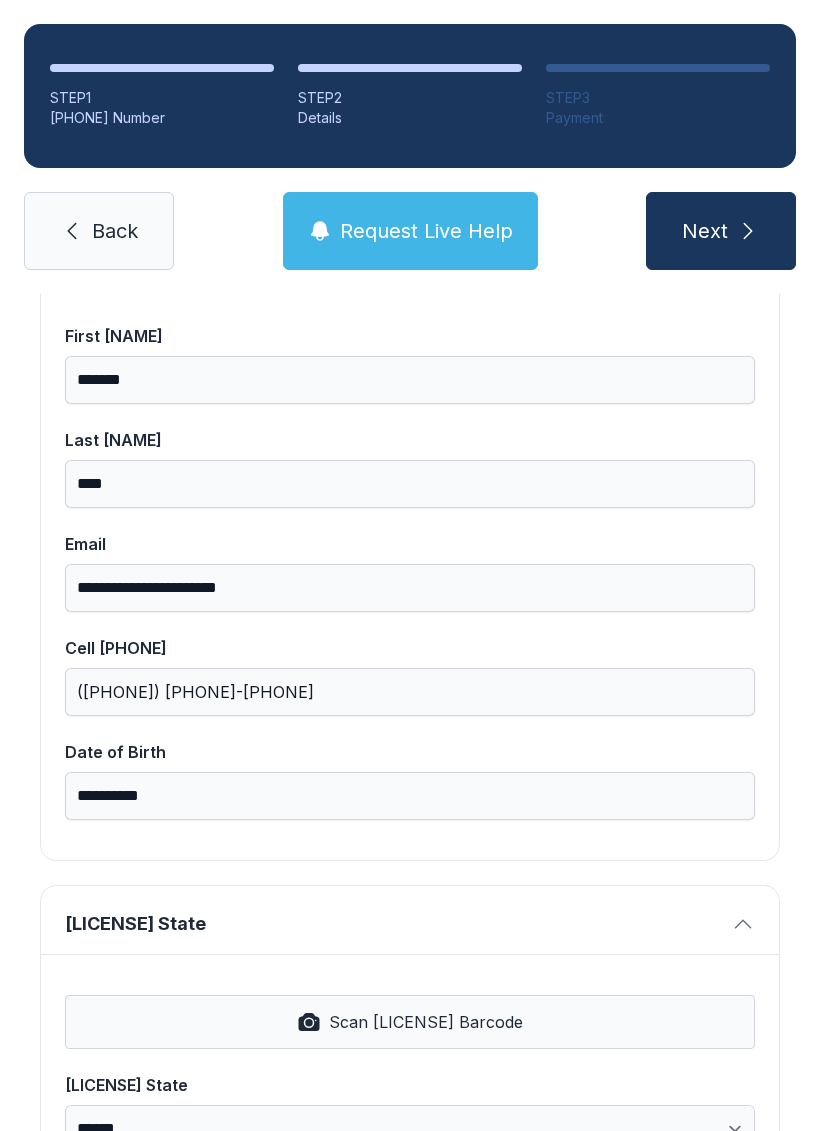 scroll, scrollTop: 201, scrollLeft: 0, axis: vertical 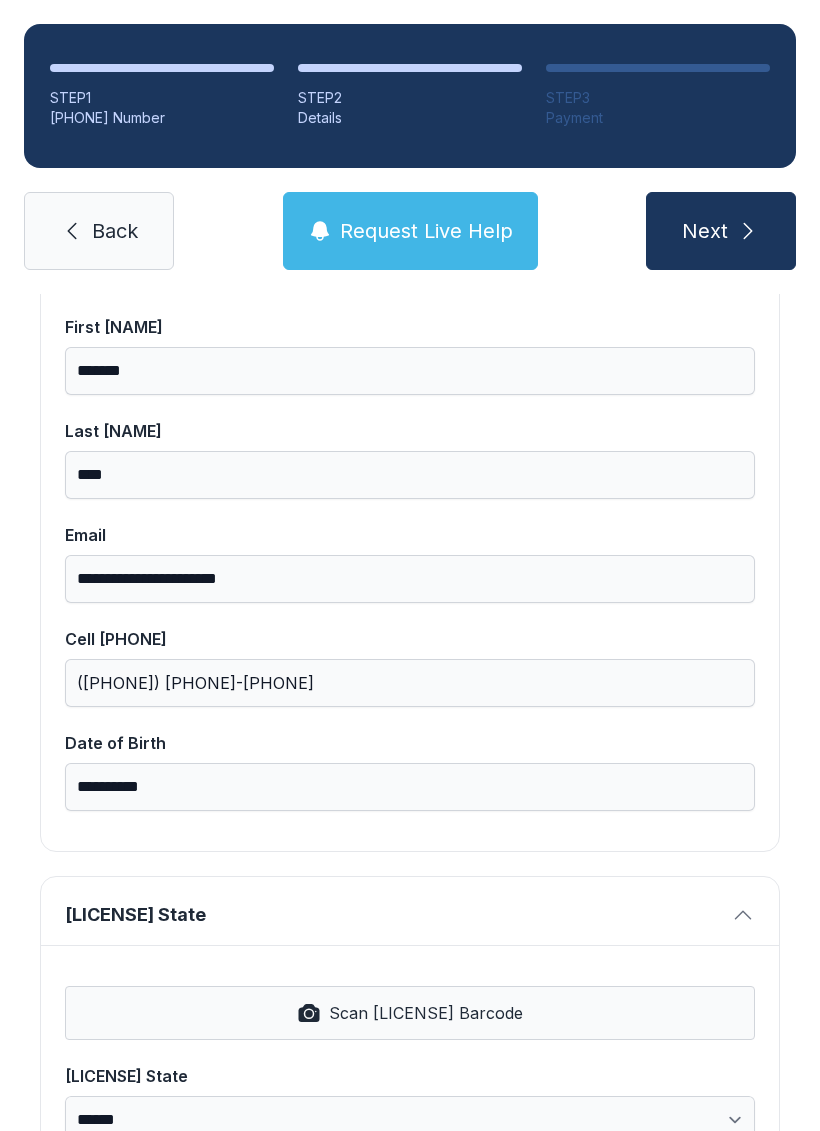 click at bounding box center [309, 1013] 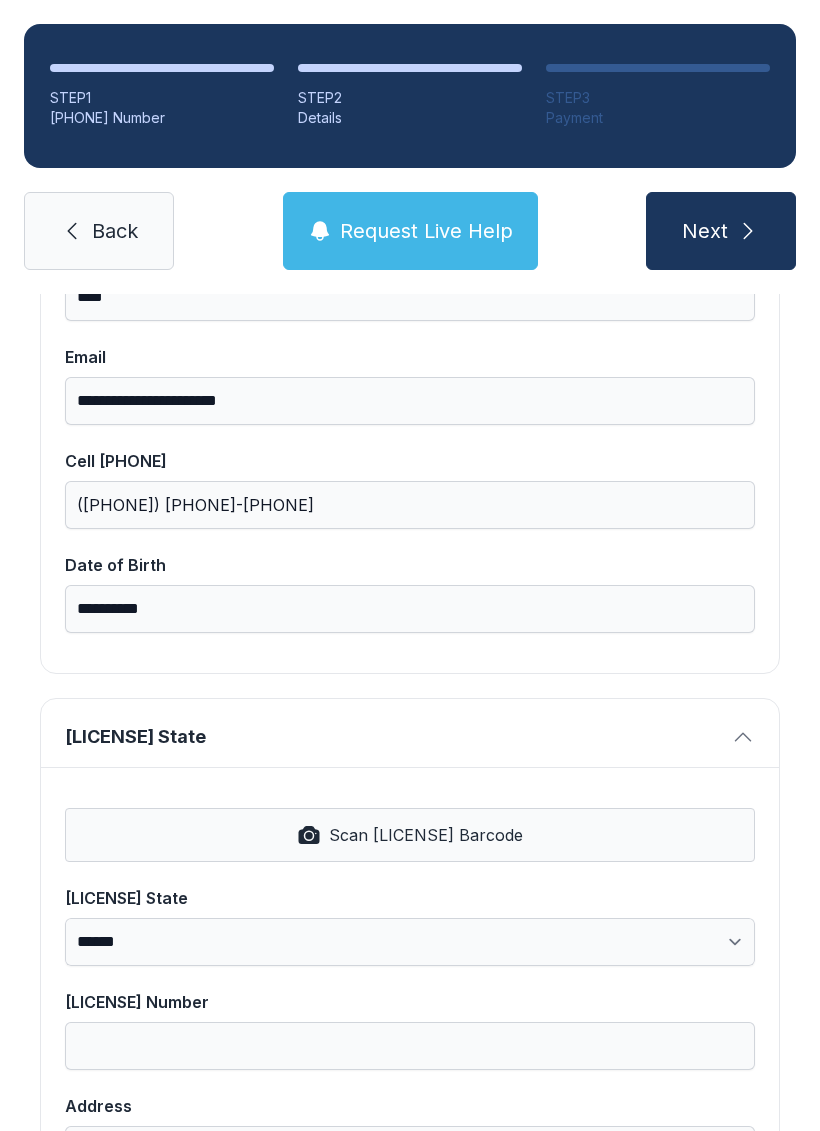 scroll, scrollTop: 384, scrollLeft: 0, axis: vertical 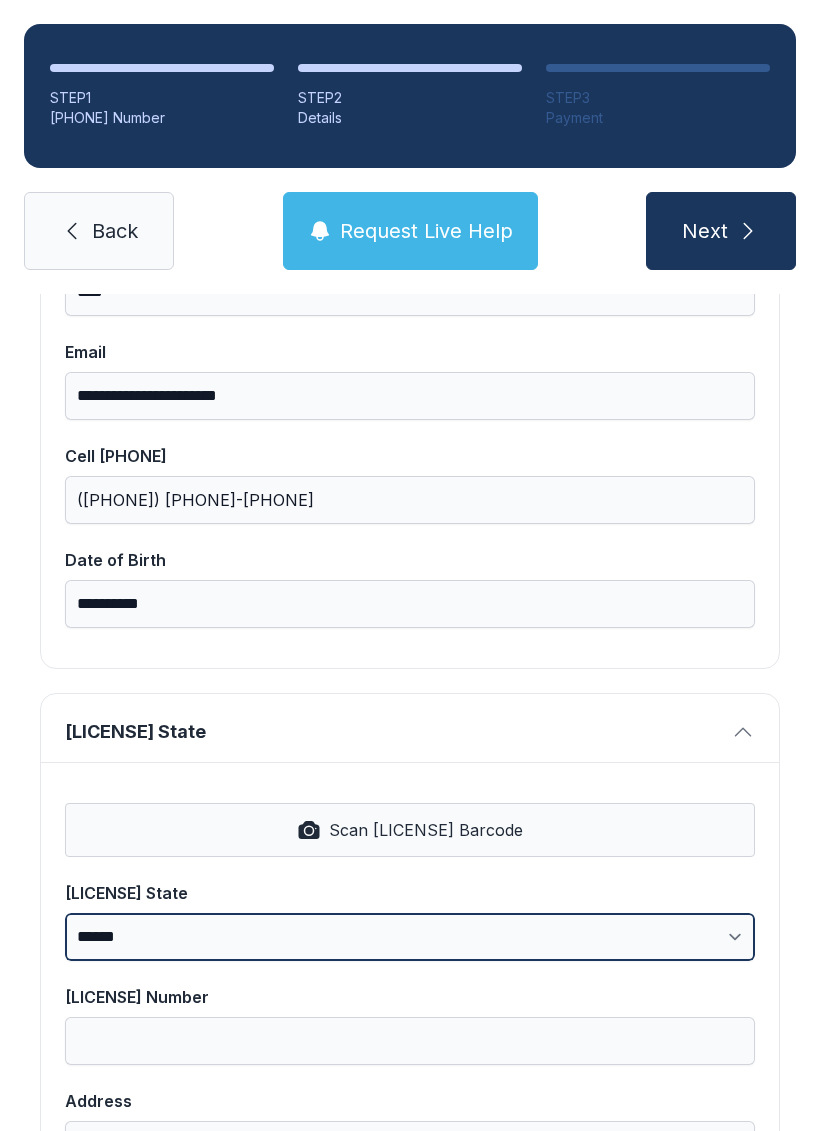 click on "**********" at bounding box center [410, 937] 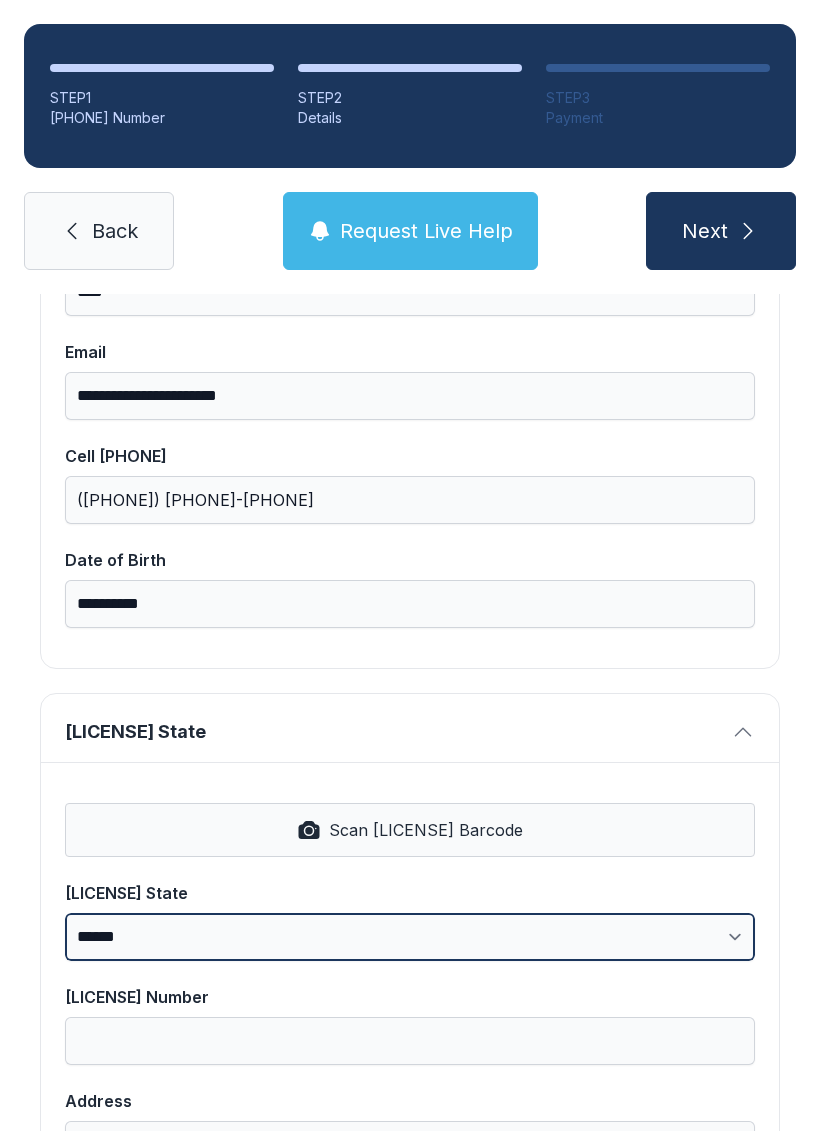 select on "**" 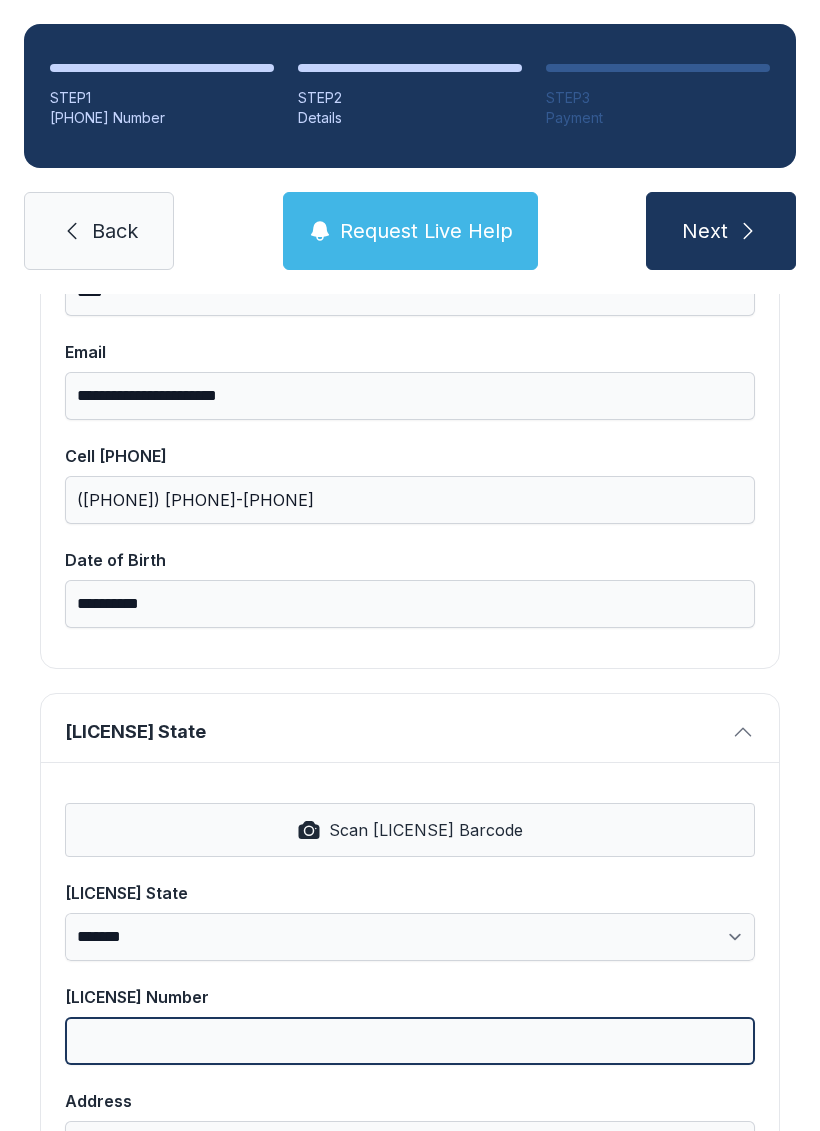 click on "[LICENSE] Number" at bounding box center (410, 1041) 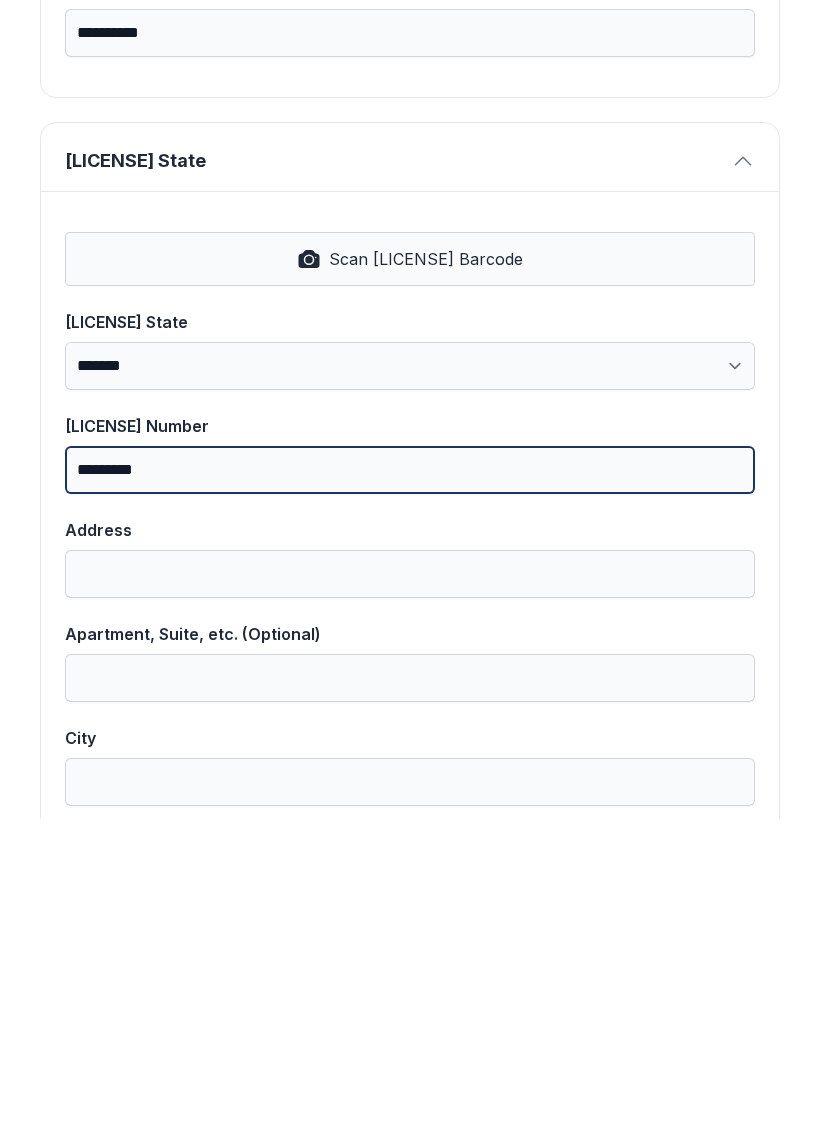 scroll, scrollTop: 647, scrollLeft: 0, axis: vertical 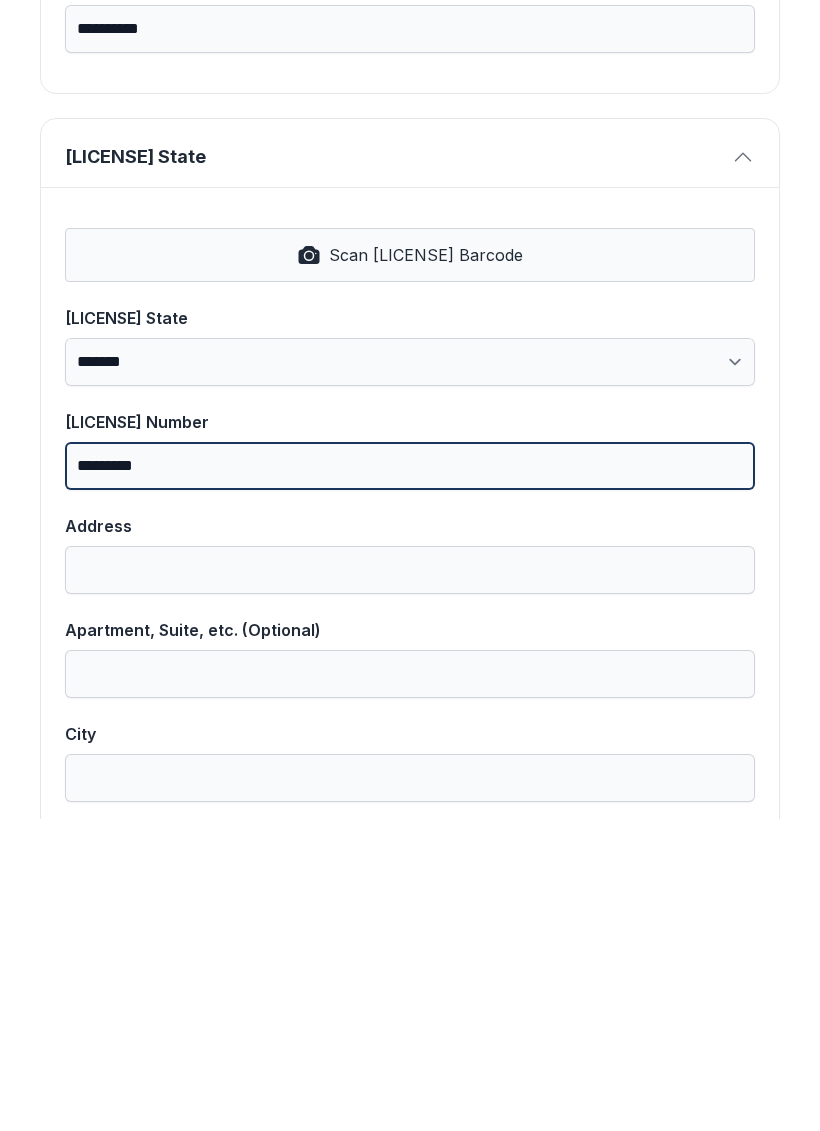 type on "*********" 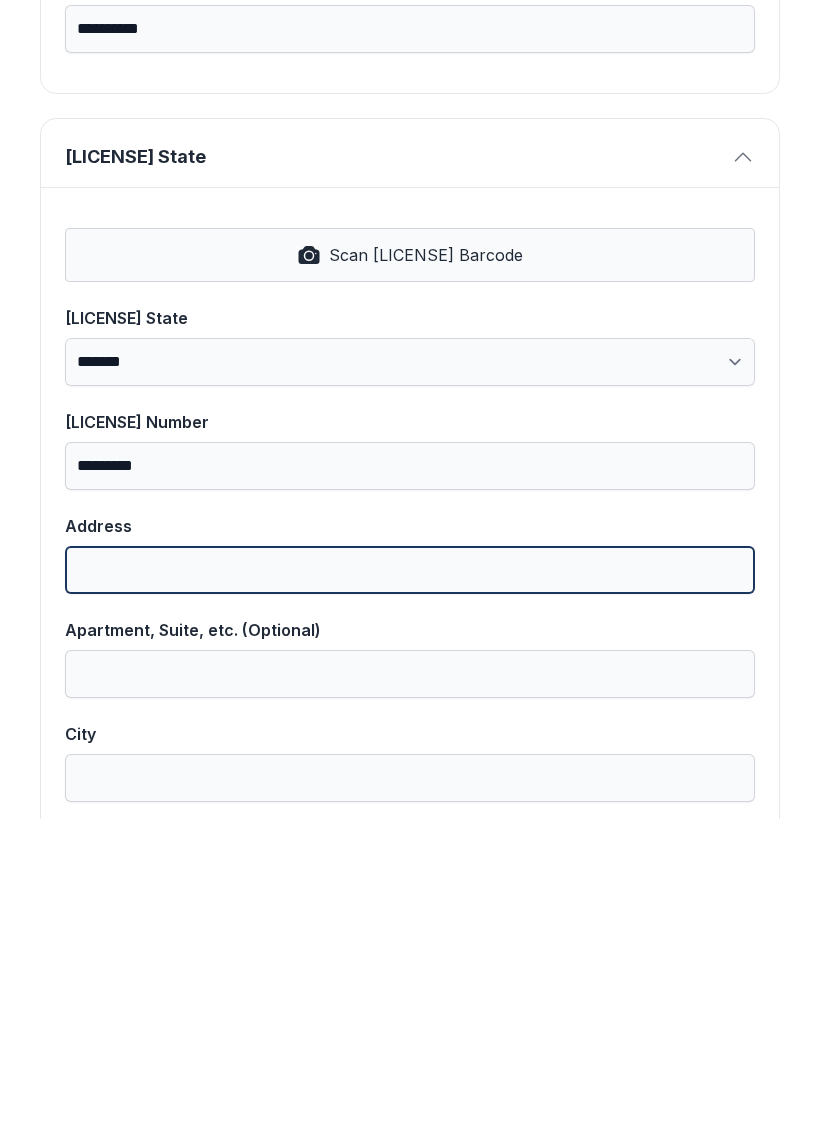 click on "Address" at bounding box center (410, 882) 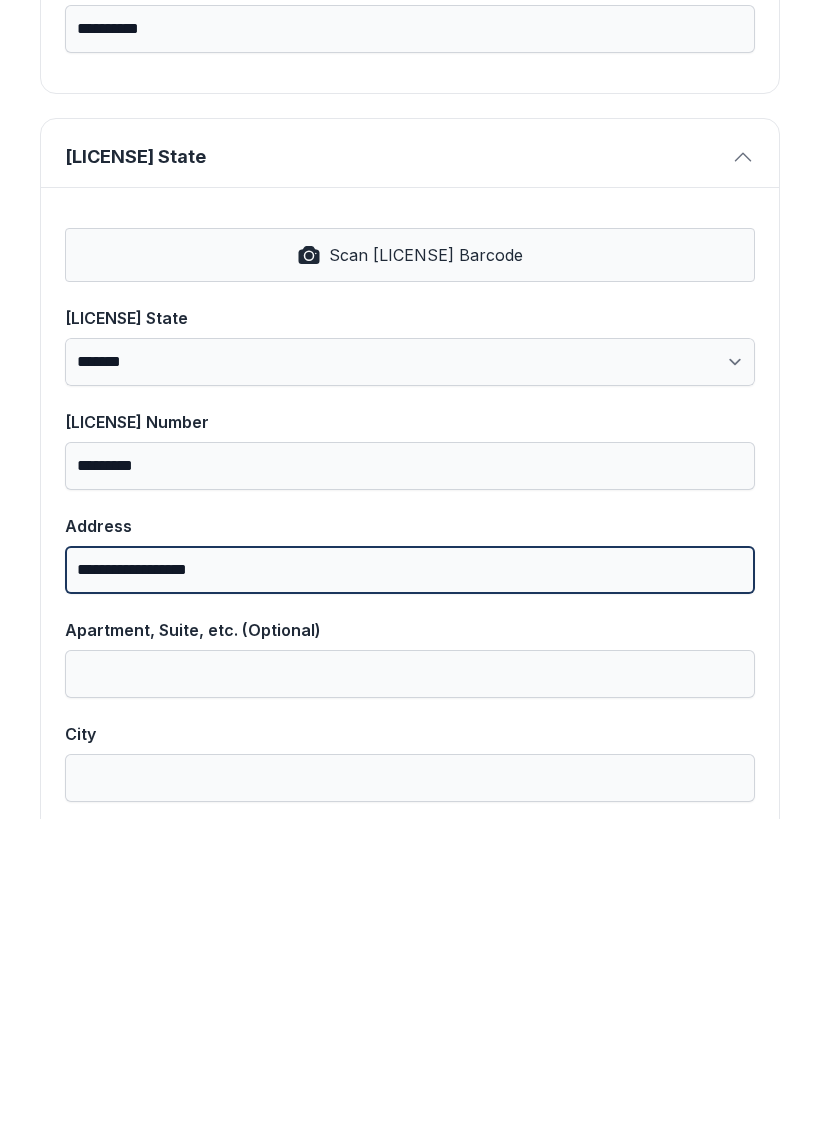 type on "**********" 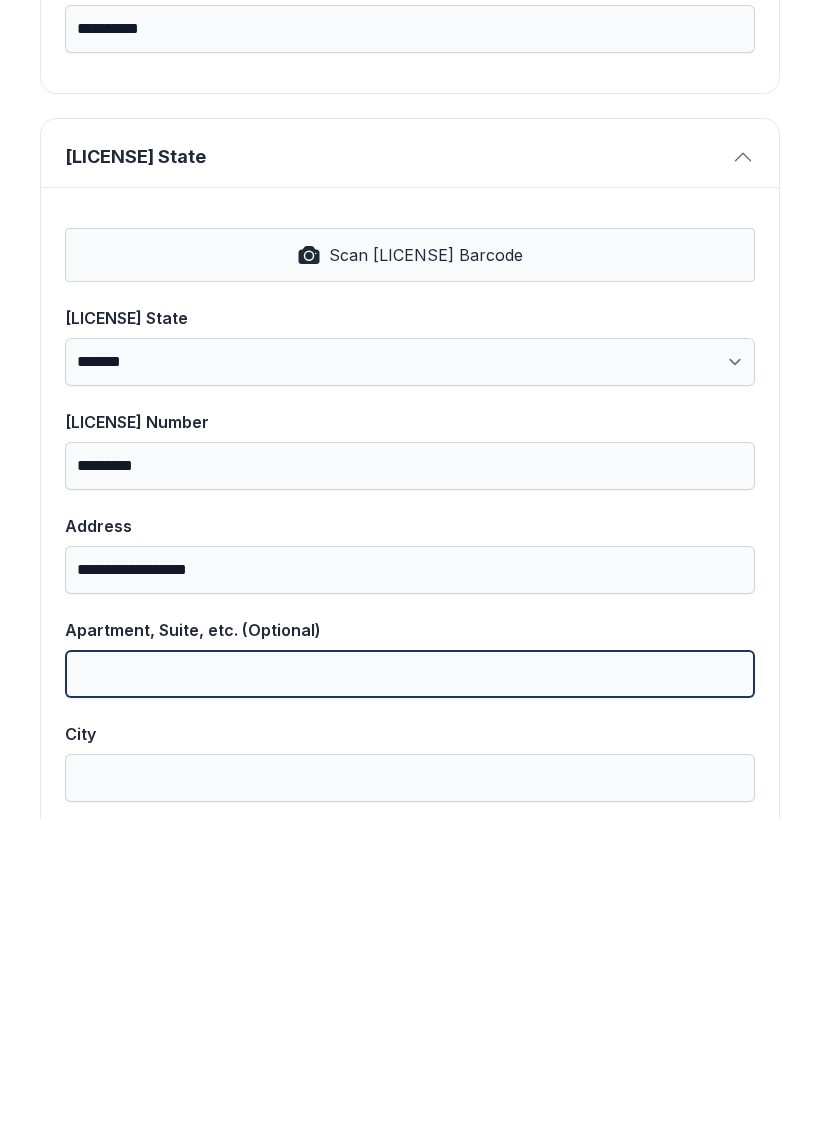 click on "Apartment, Suite, etc. (Optional)" at bounding box center [410, 986] 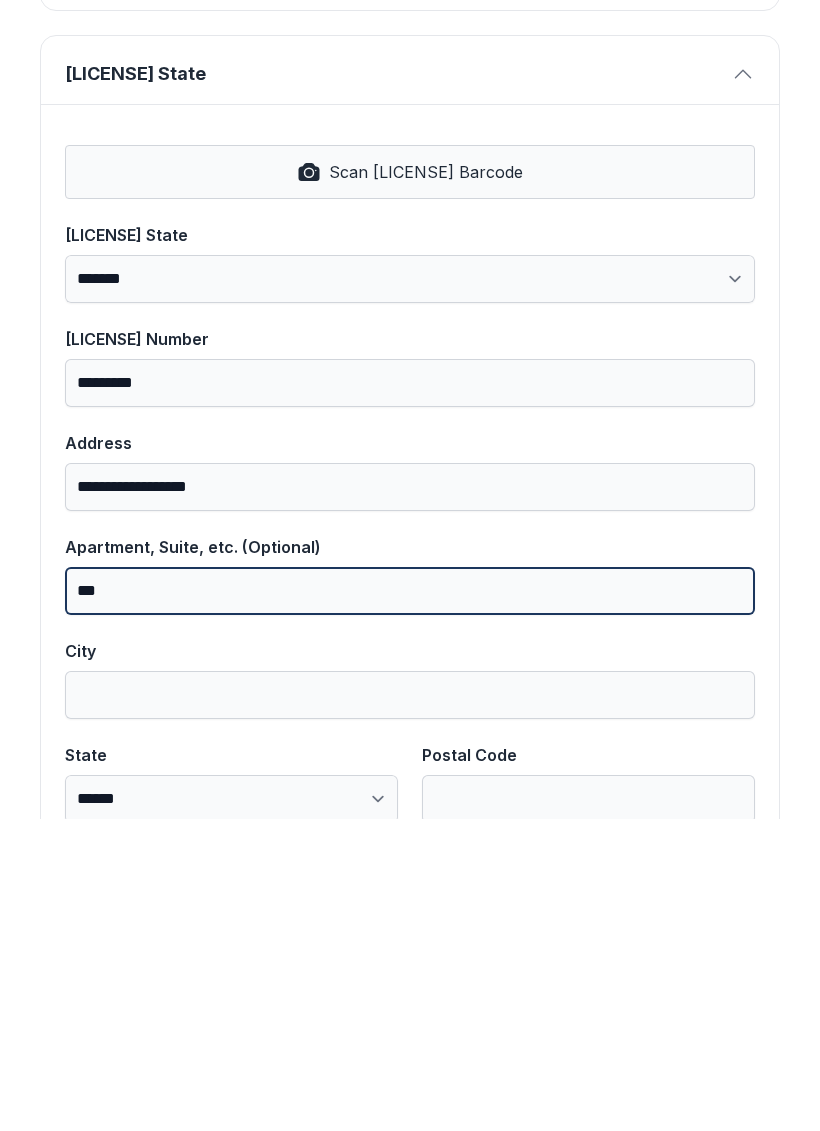 scroll, scrollTop: 757, scrollLeft: 0, axis: vertical 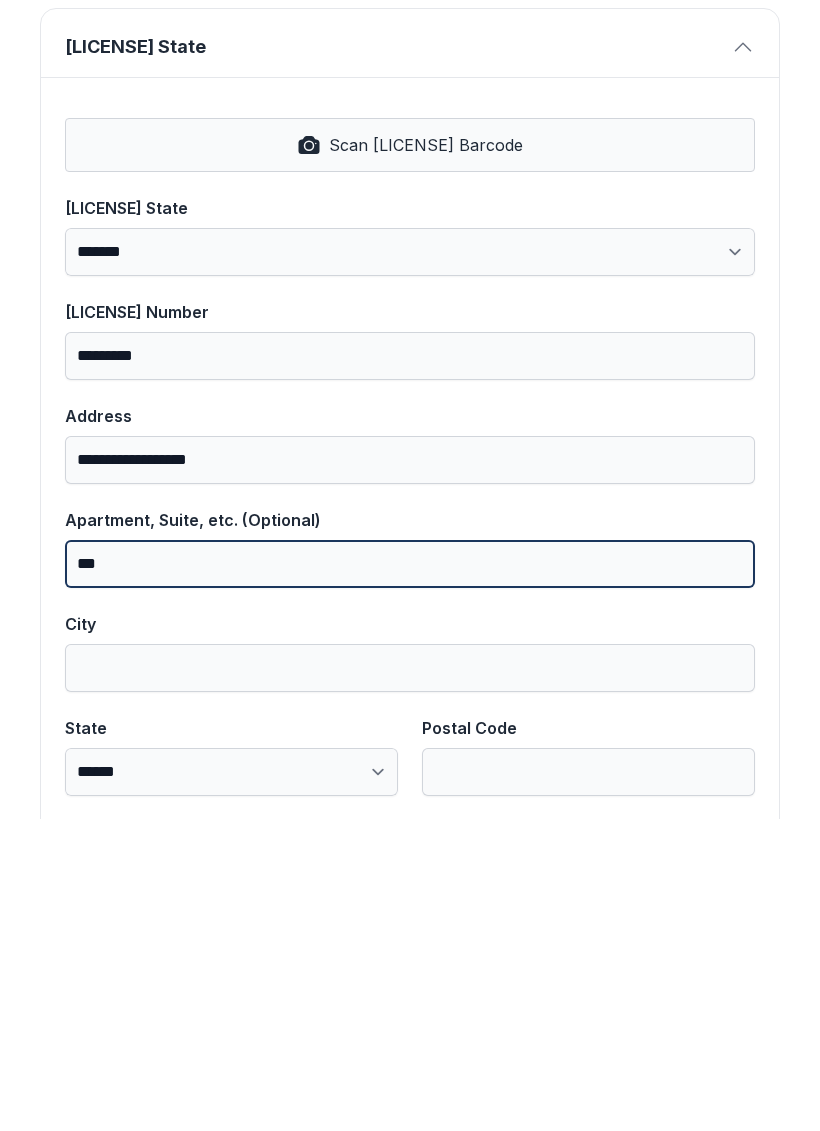 type on "***" 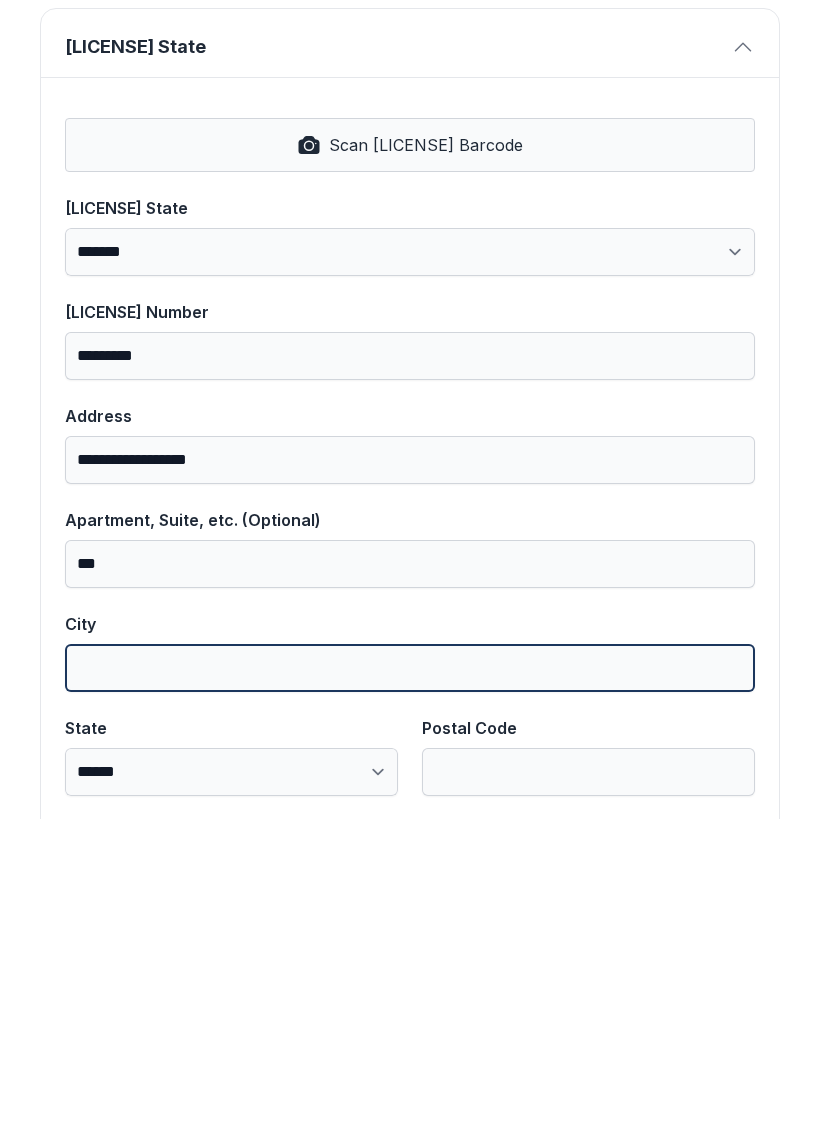 click on "City" at bounding box center [410, 980] 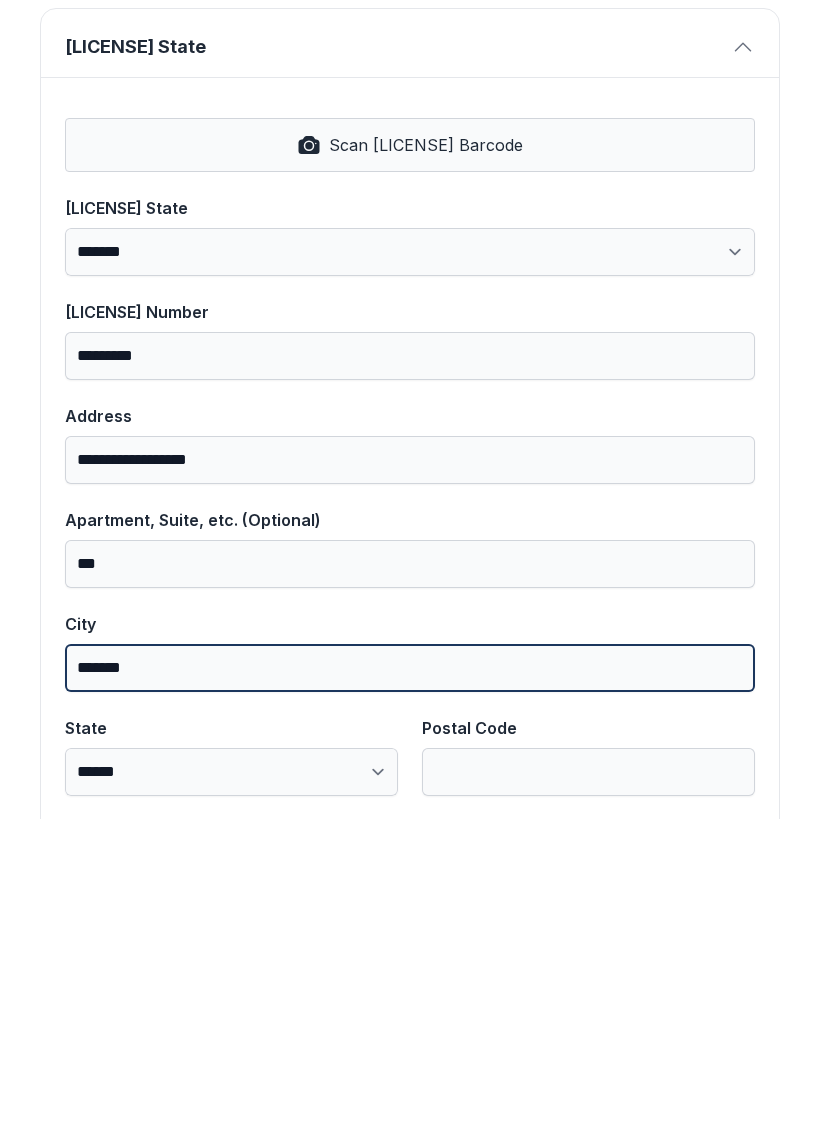 type on "*******" 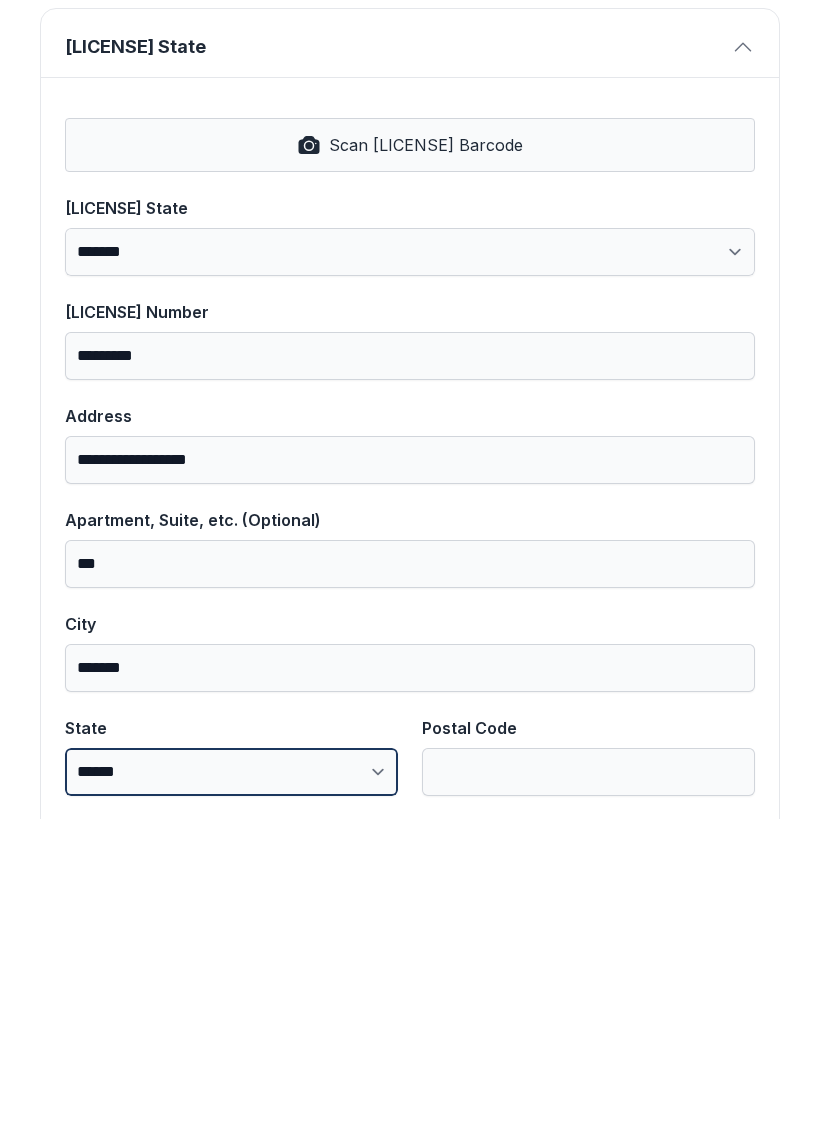 click on "**********" at bounding box center (231, 1084) 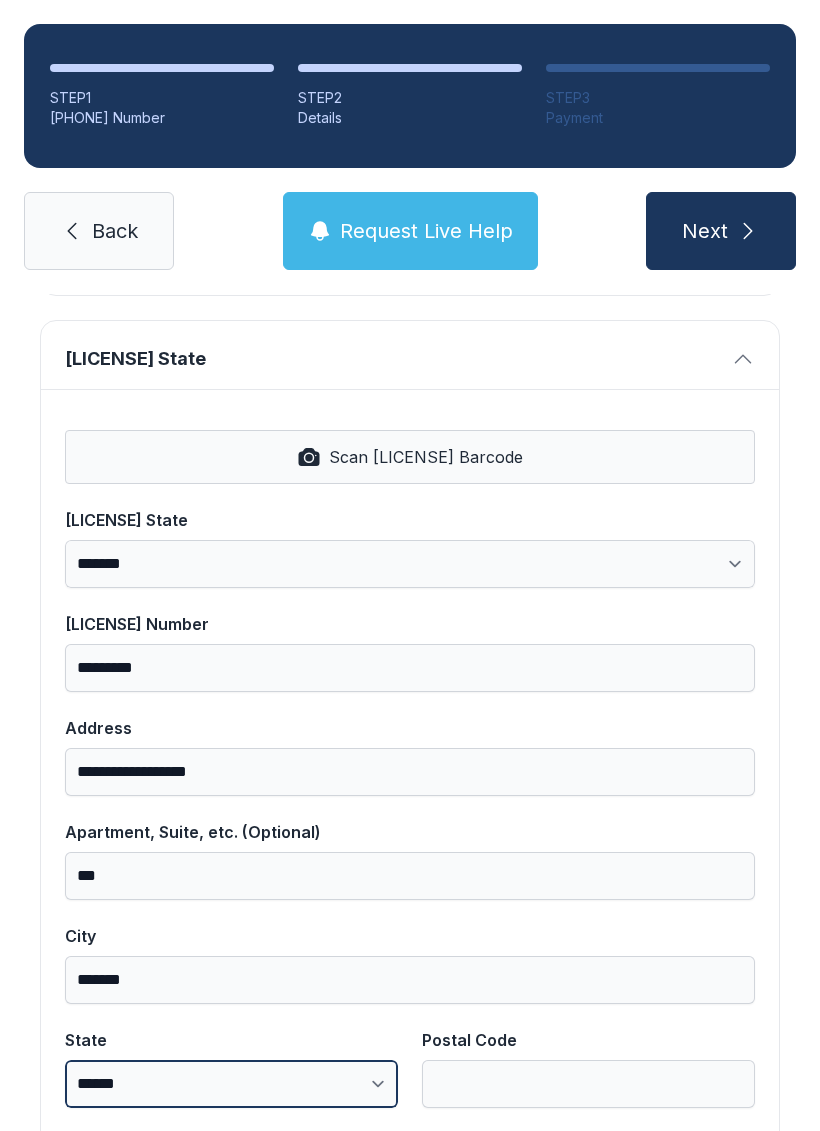 click on "**********" at bounding box center (231, 1084) 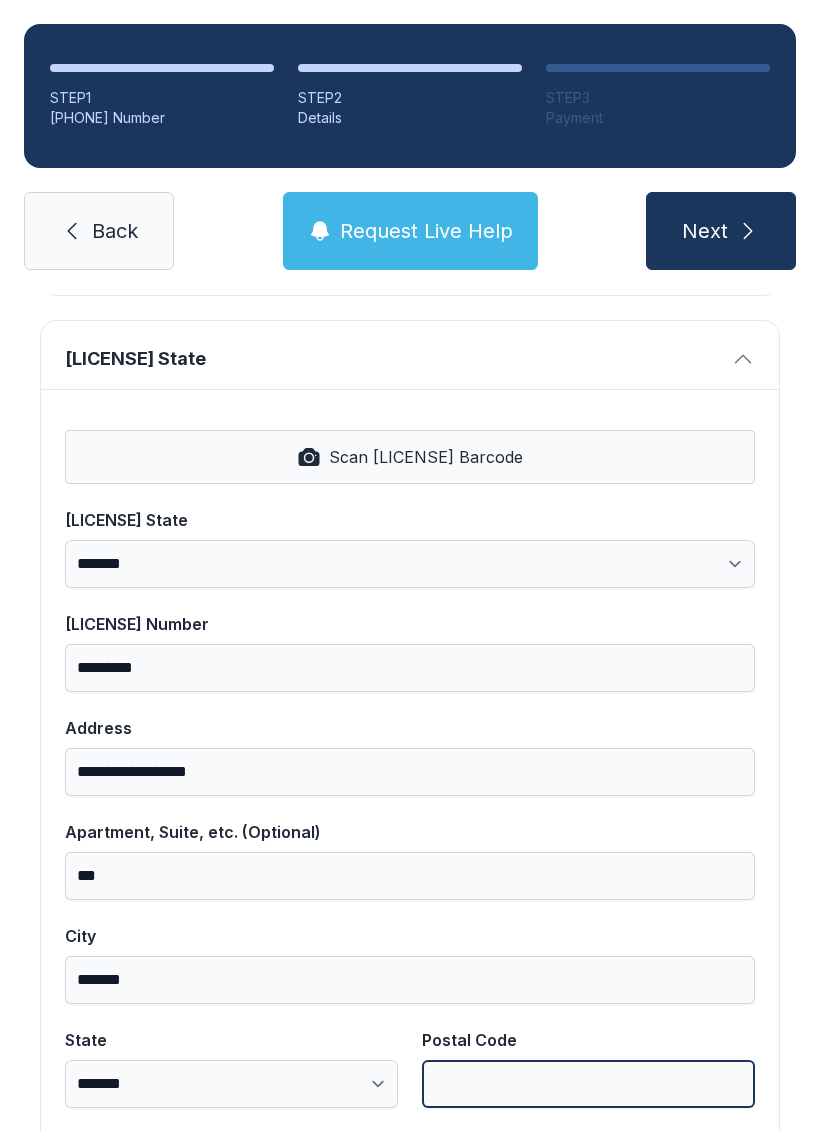 click on "Postal Code" at bounding box center (588, 1084) 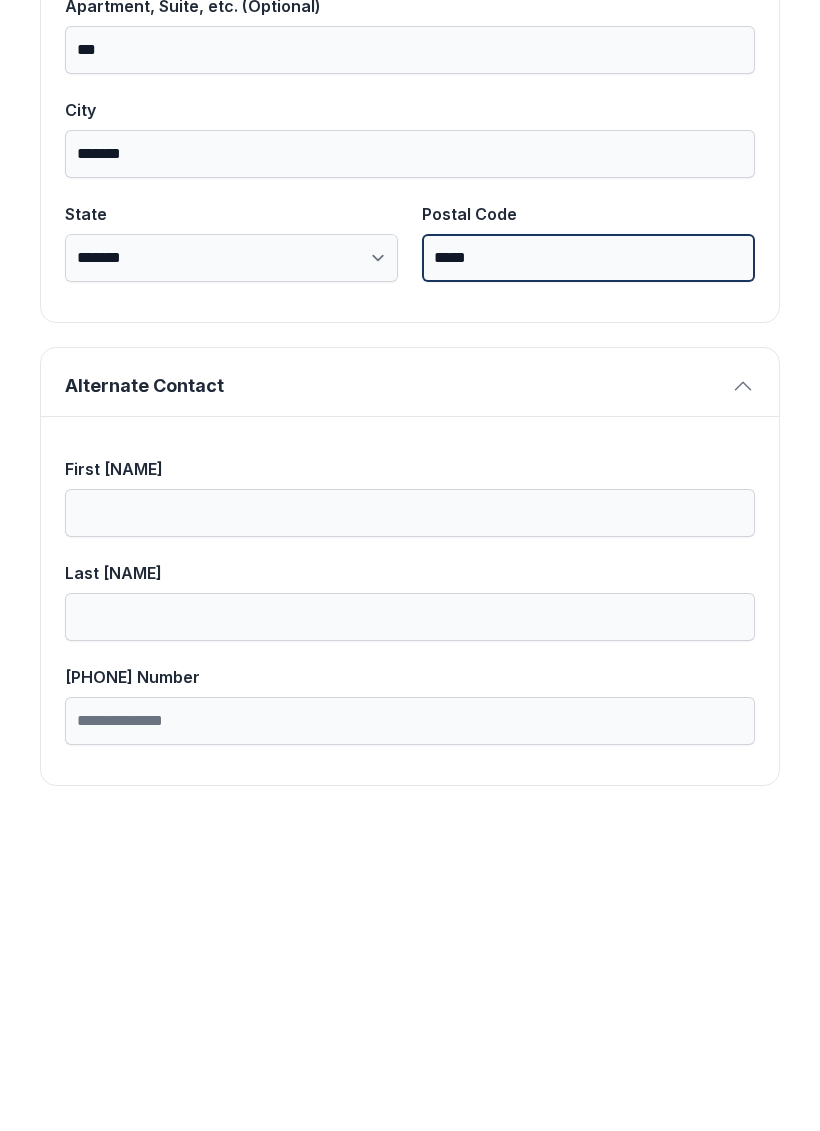 scroll, scrollTop: 1269, scrollLeft: 0, axis: vertical 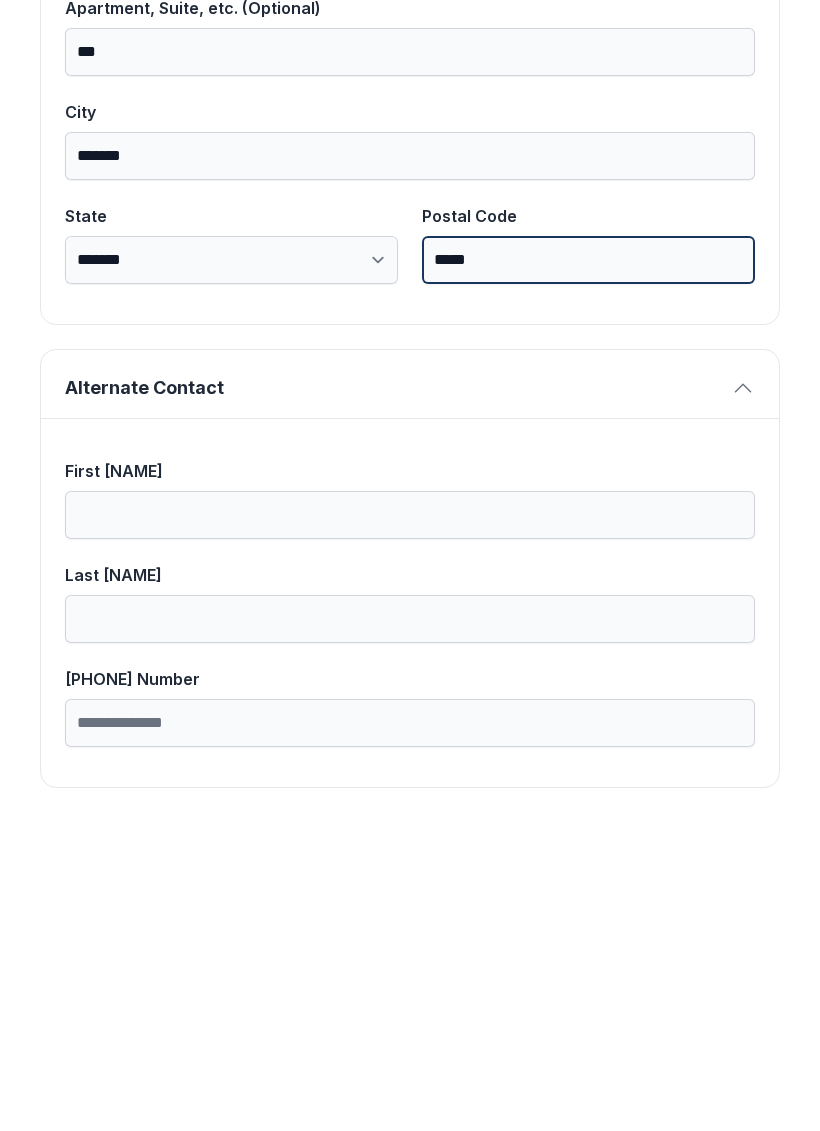 type on "*****" 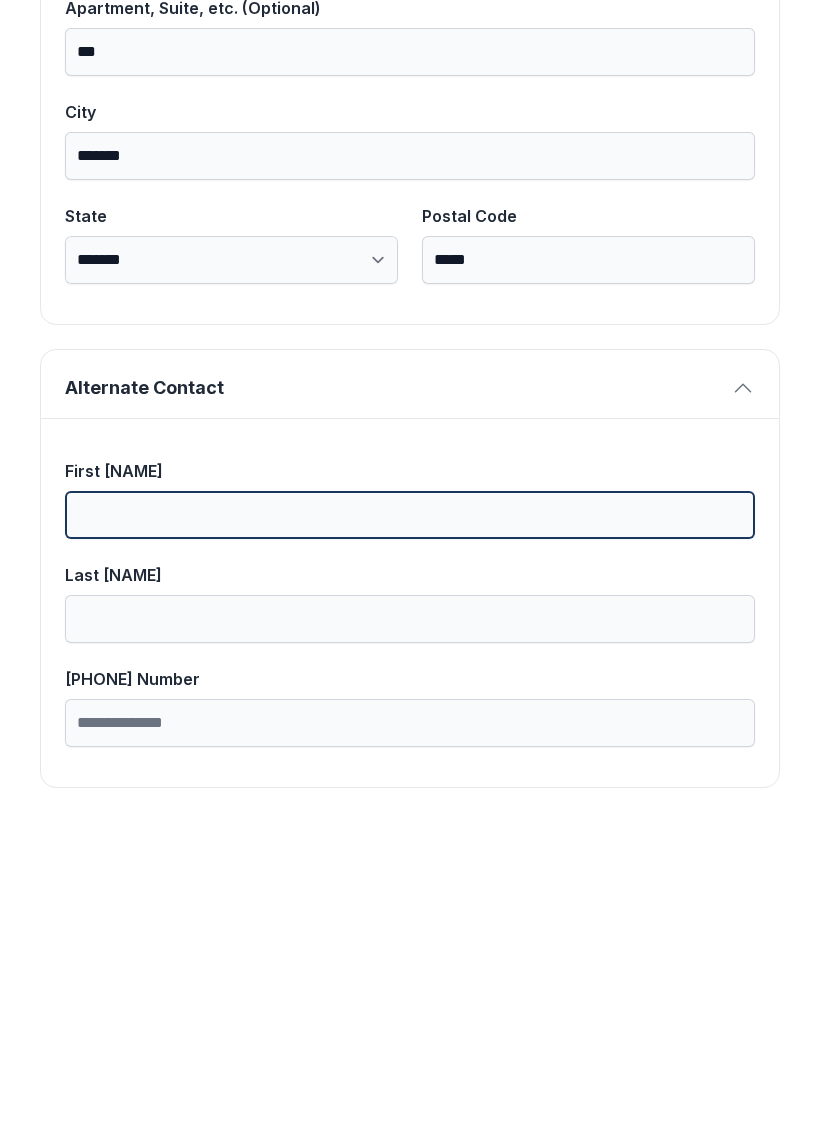 click on "First [NAME]" at bounding box center (410, 827) 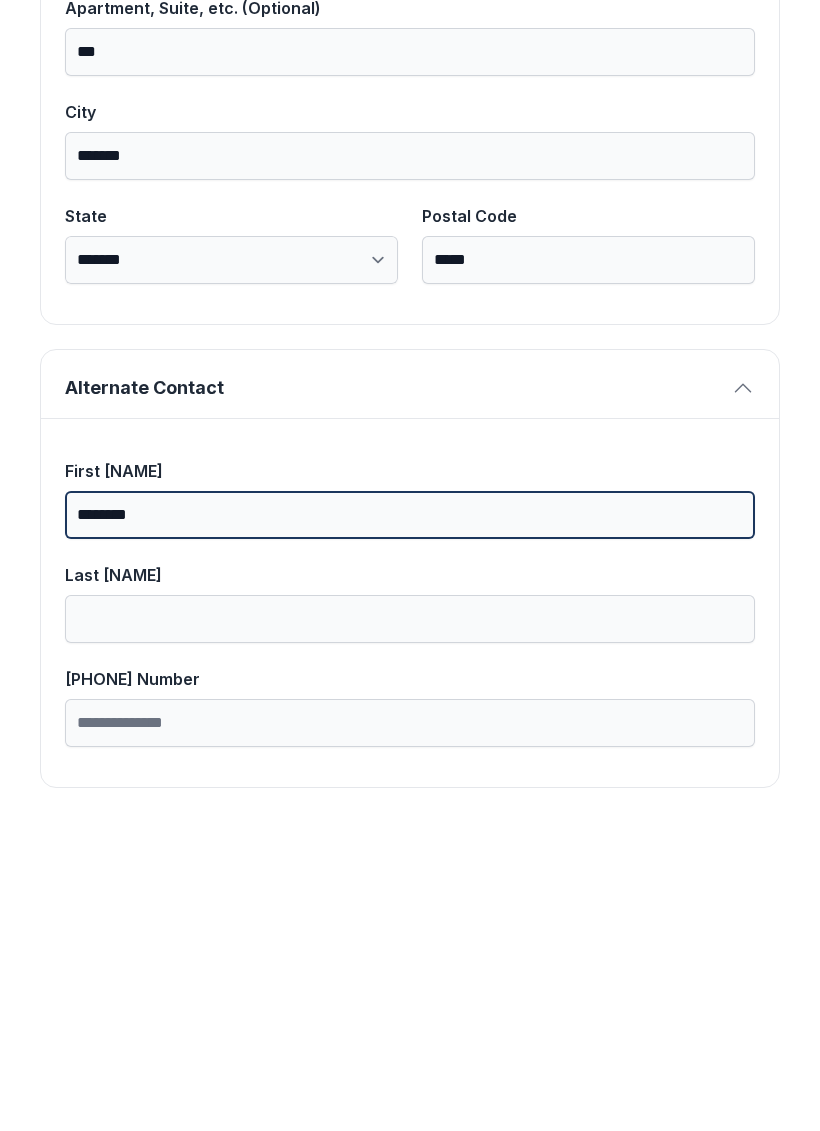 type on "*******" 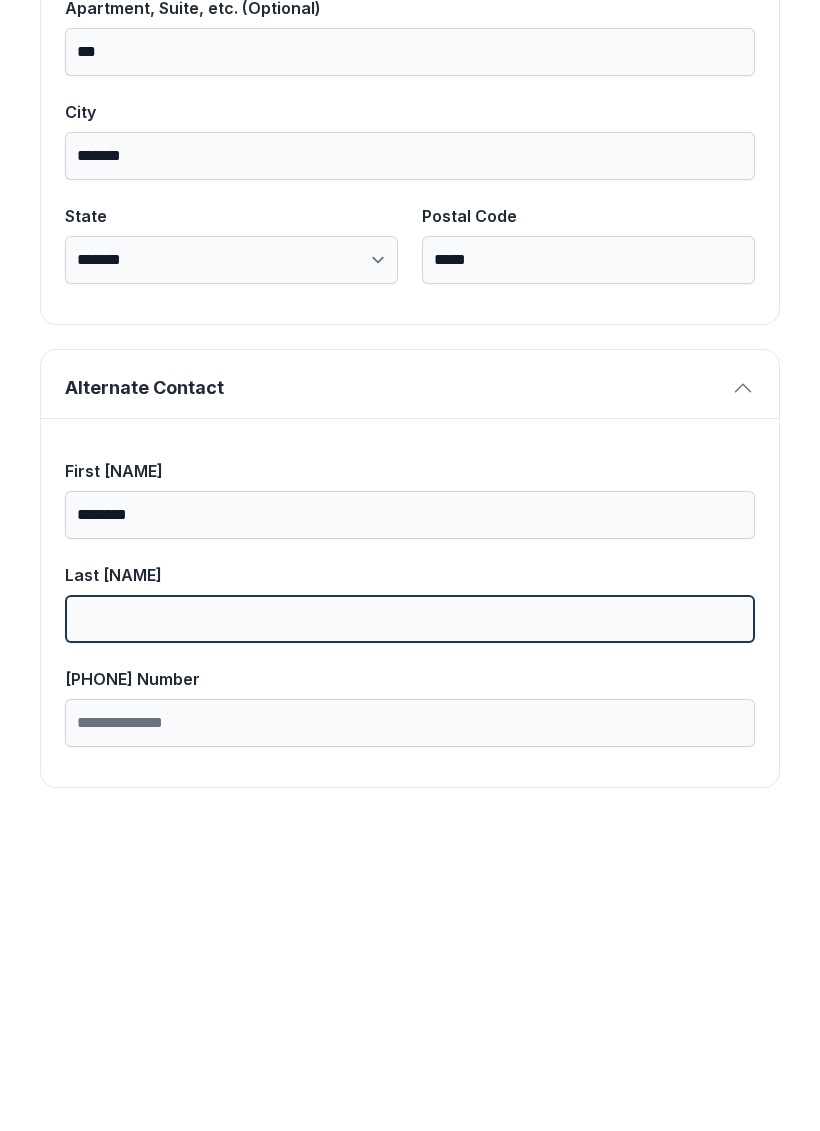 click on "Last [NAME]" at bounding box center (410, 931) 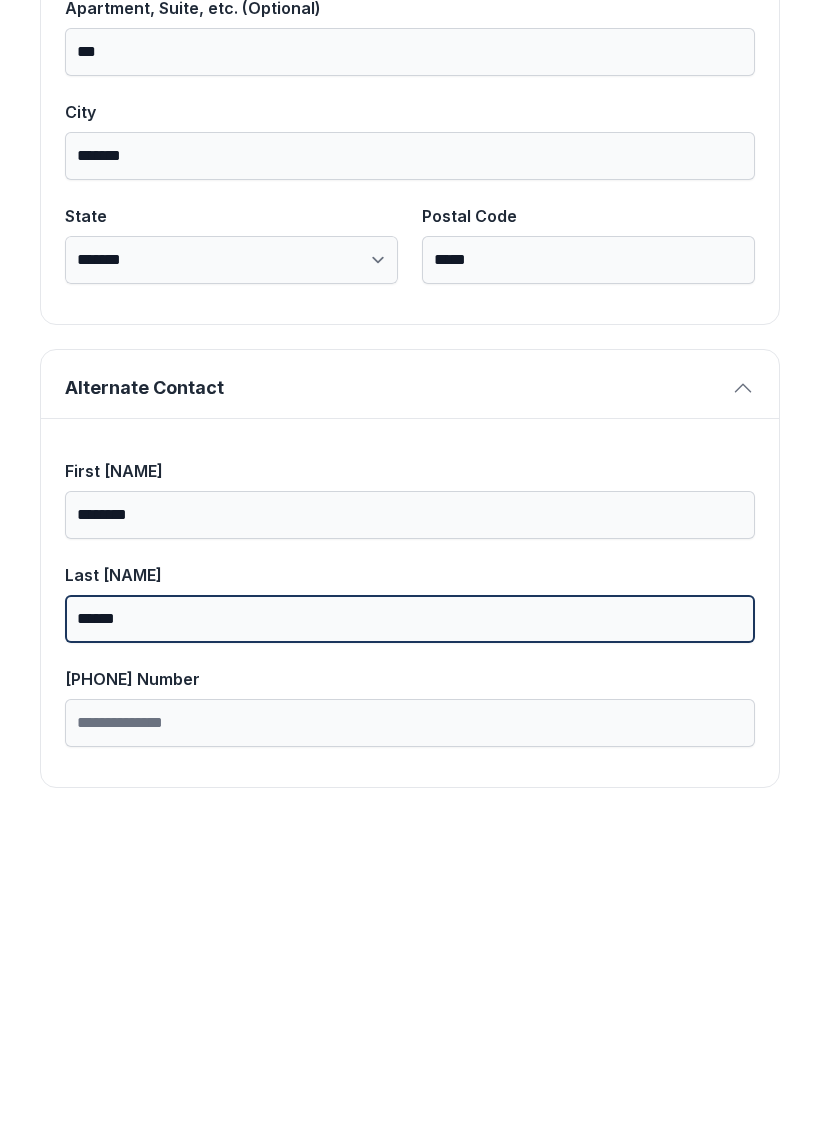 type on "******" 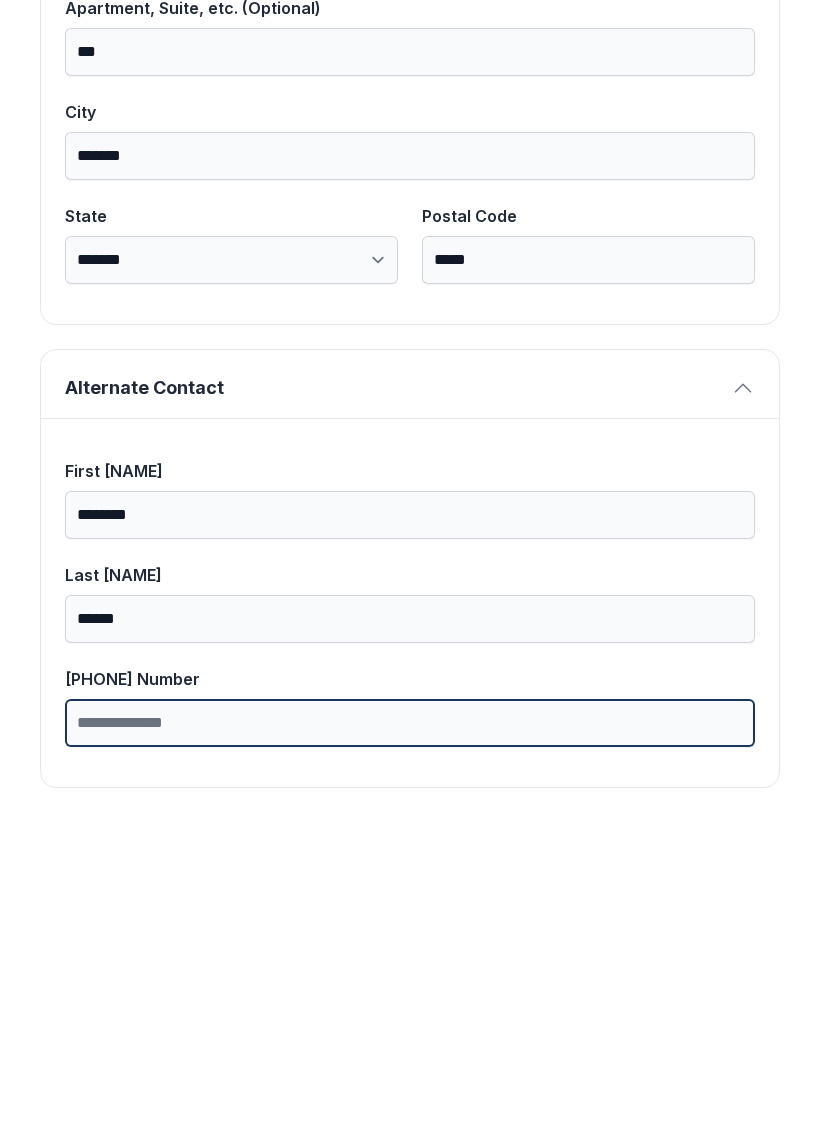 click on "[PHONE] Number" at bounding box center (410, 1035) 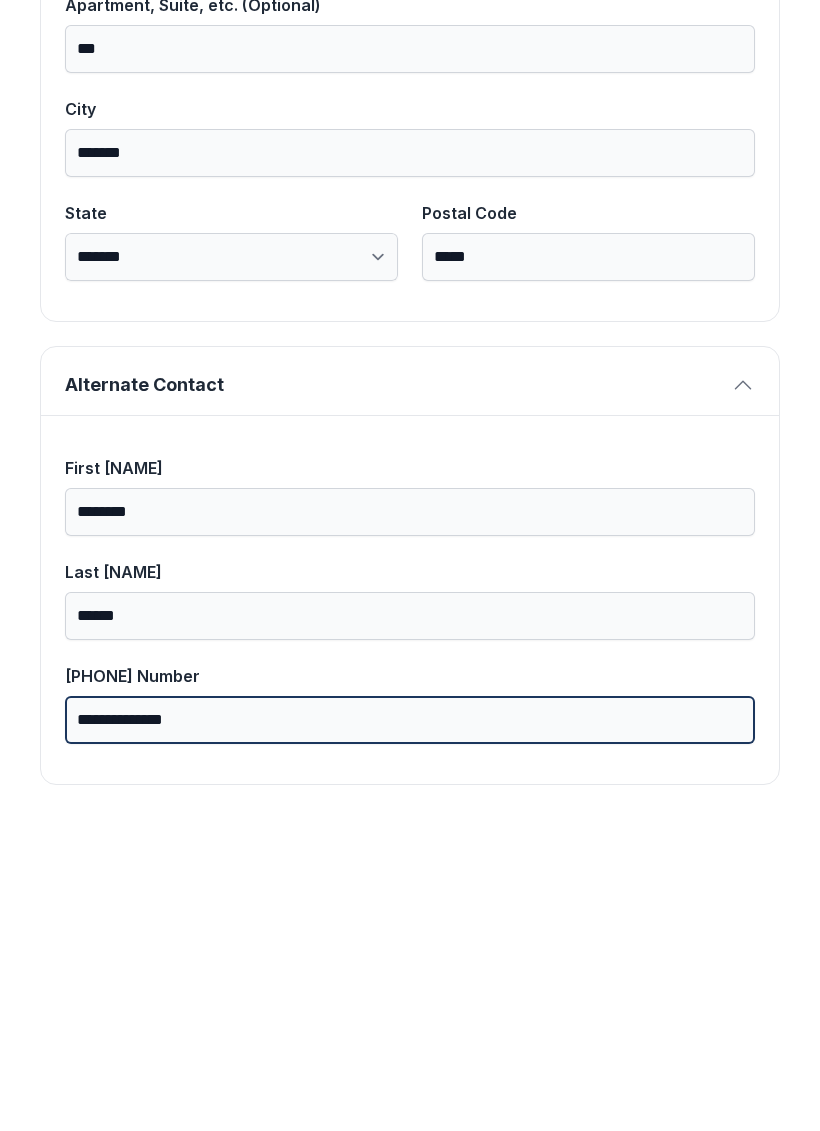 scroll, scrollTop: 1269, scrollLeft: 0, axis: vertical 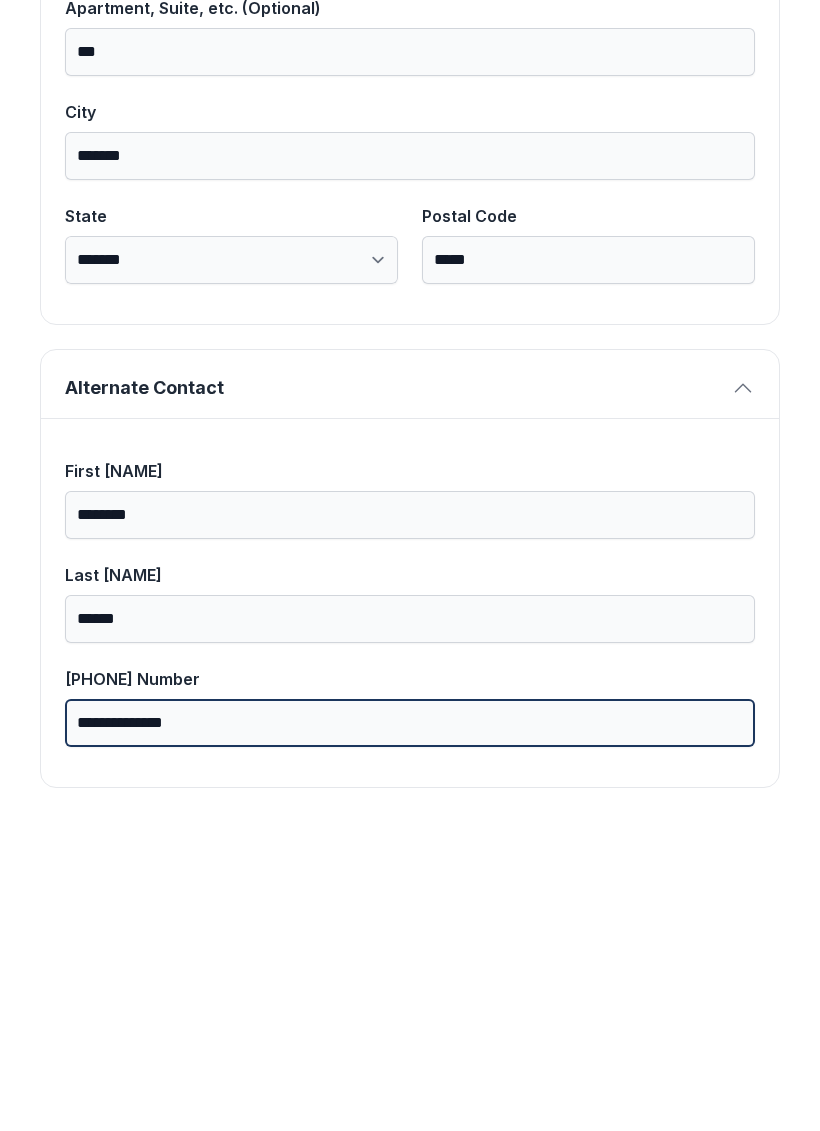 type on "**********" 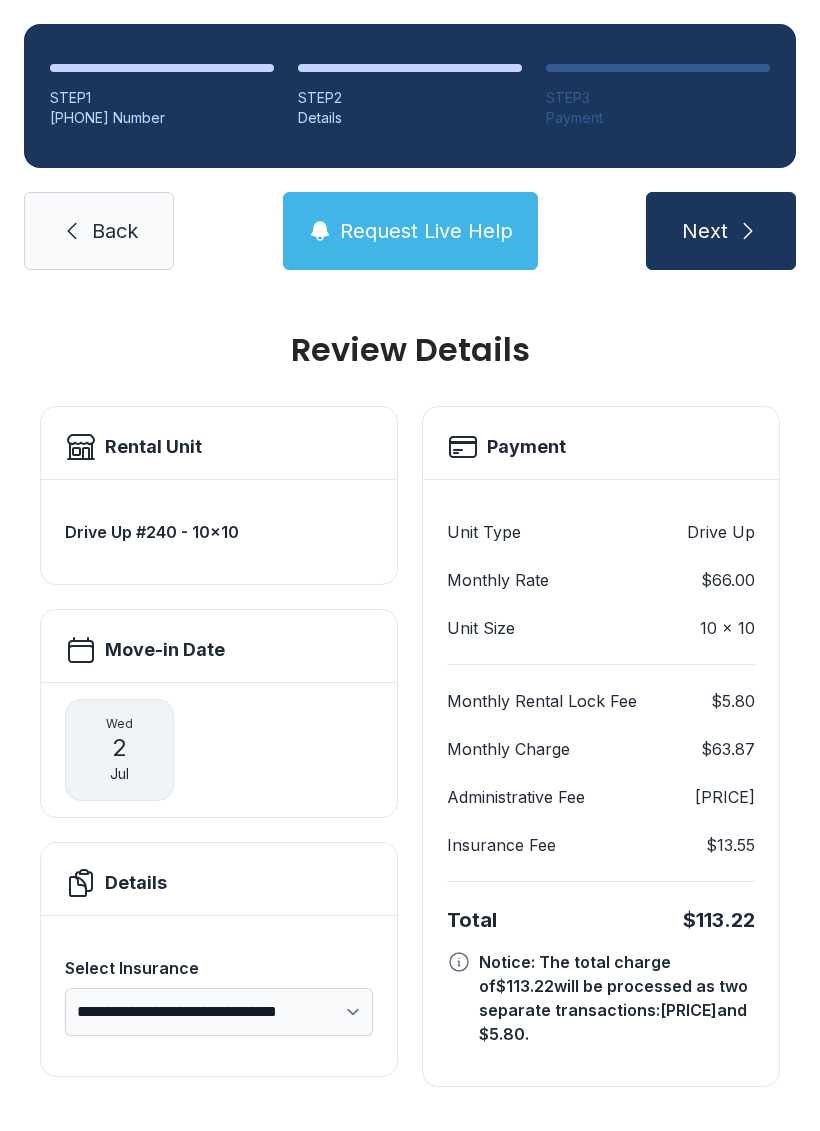 scroll, scrollTop: 0, scrollLeft: 0, axis: both 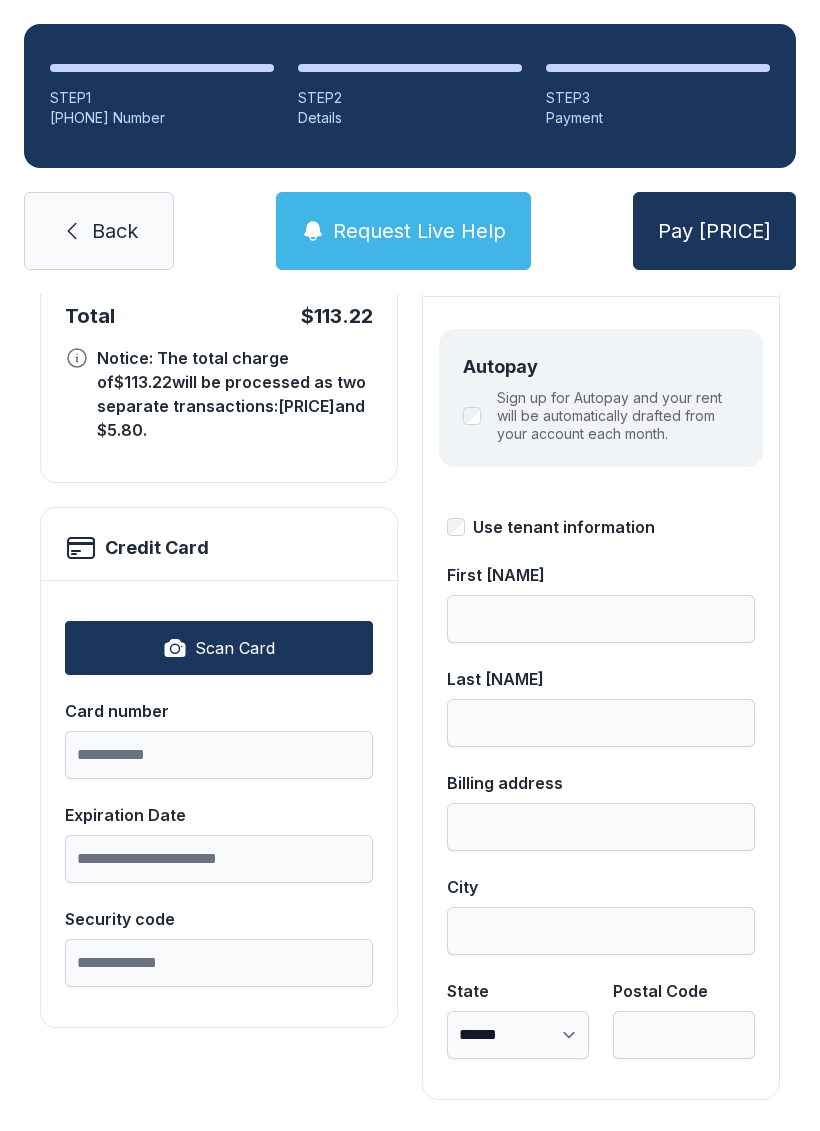click on "Notice: The total charge of  [PRICE]  will be processed as two separate transactions:  [PRICE]  and   [PRICE] ." at bounding box center (235, 394) 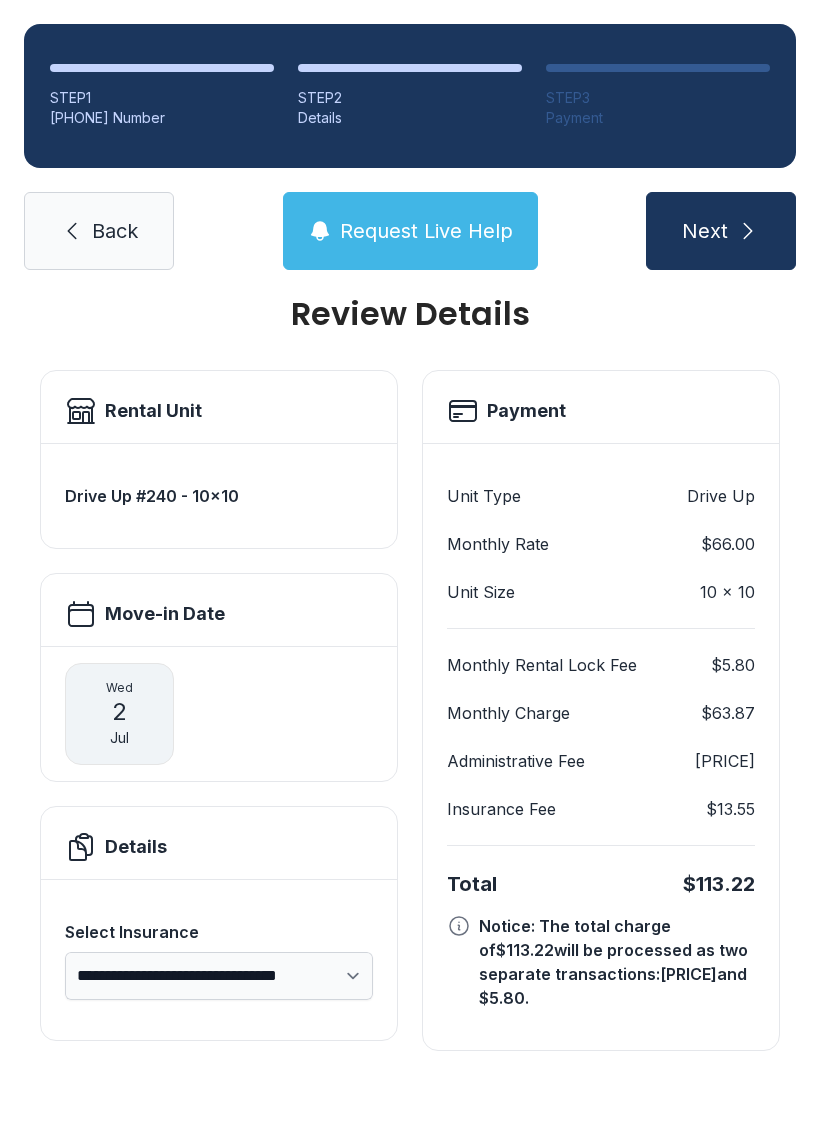 scroll, scrollTop: 0, scrollLeft: 0, axis: both 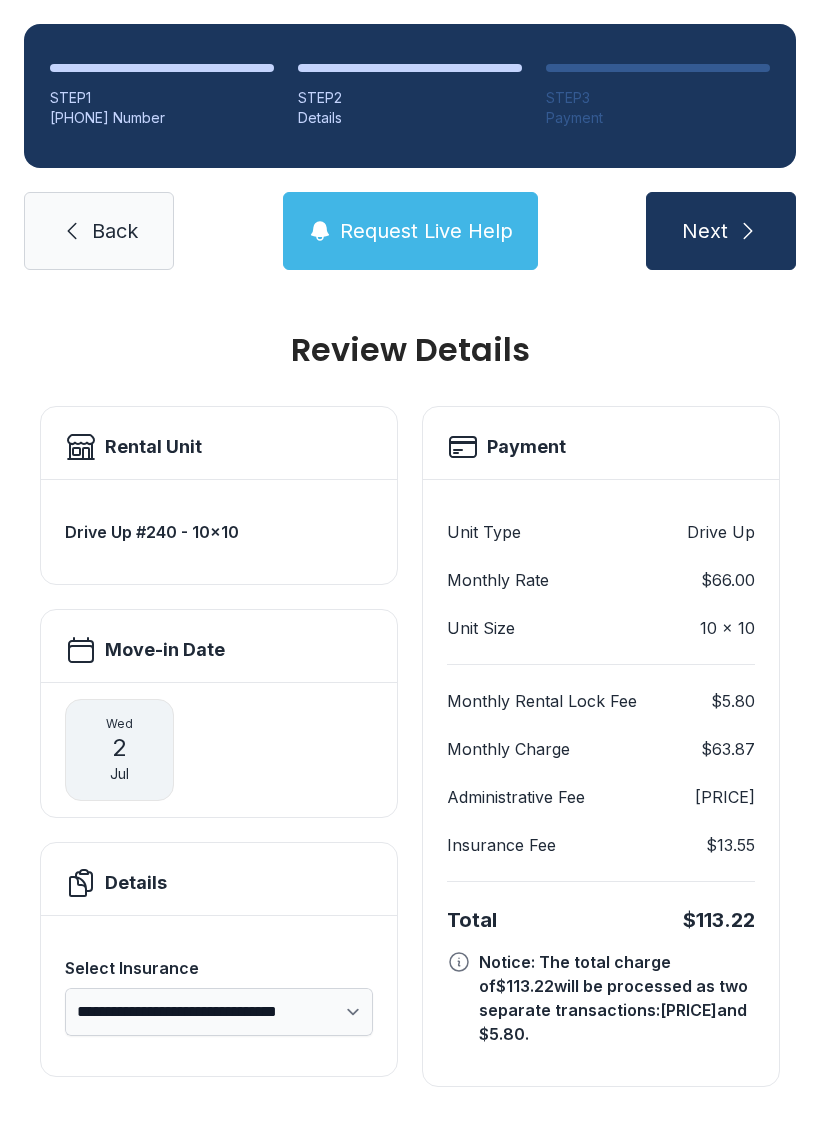 click on "Next" at bounding box center (705, 231) 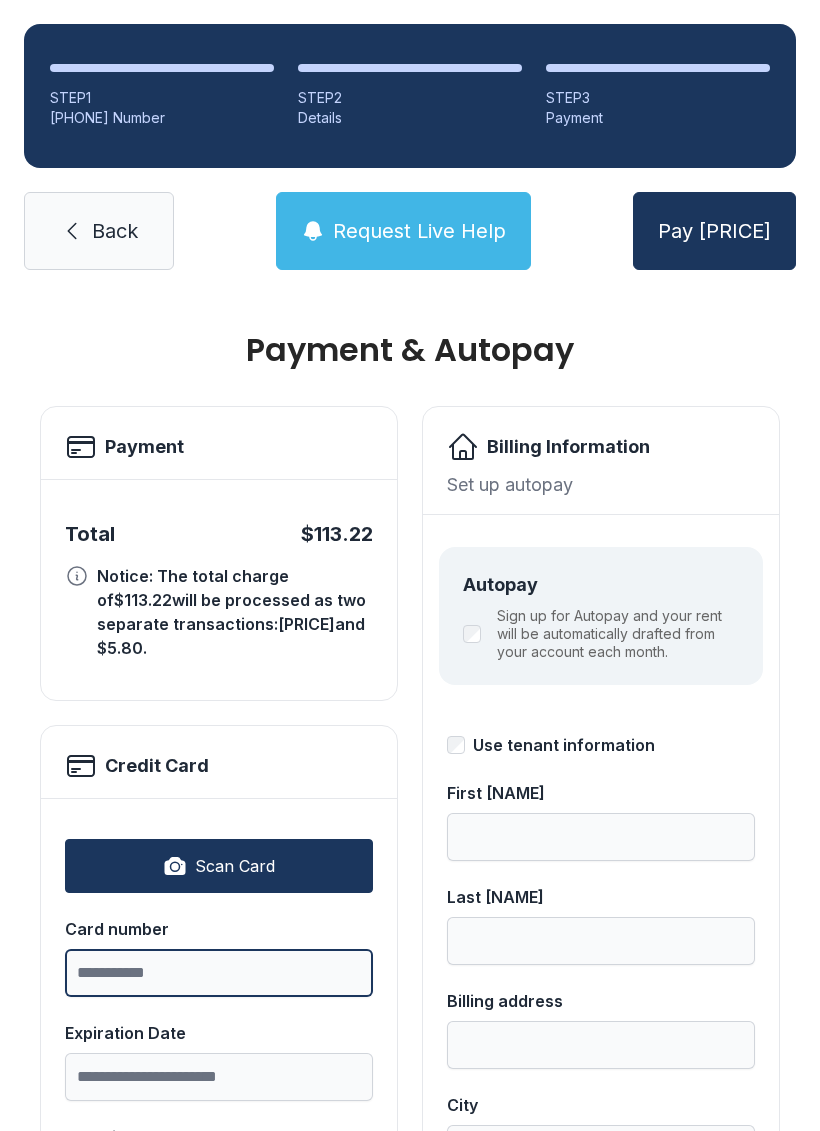 click on "Card number" at bounding box center [219, 973] 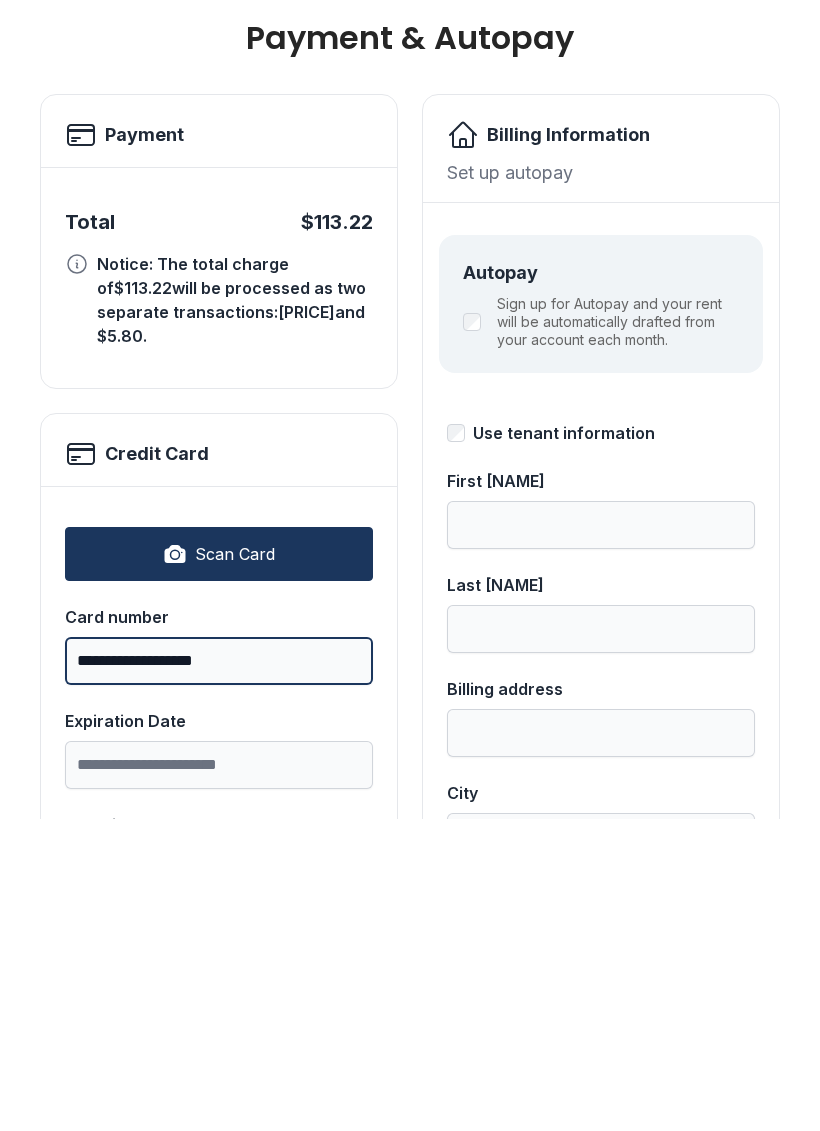 type on "**********" 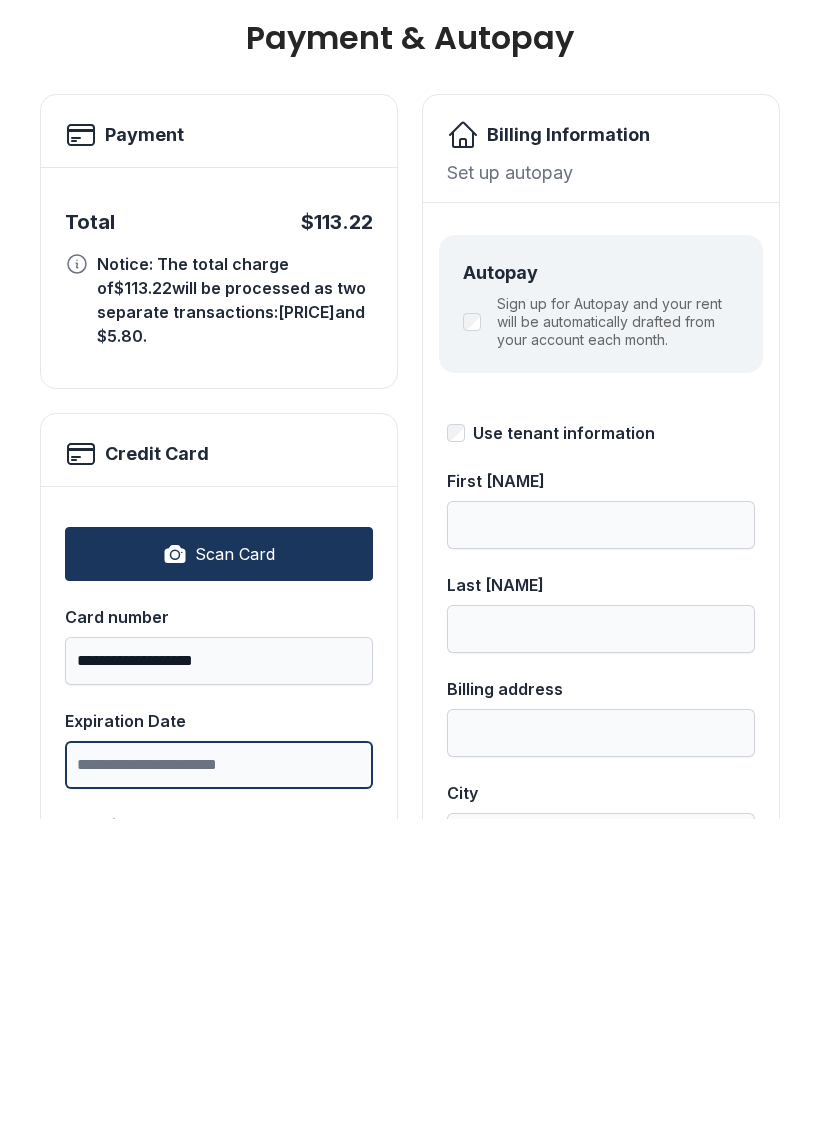 click on "Expiration Date" at bounding box center [219, 1077] 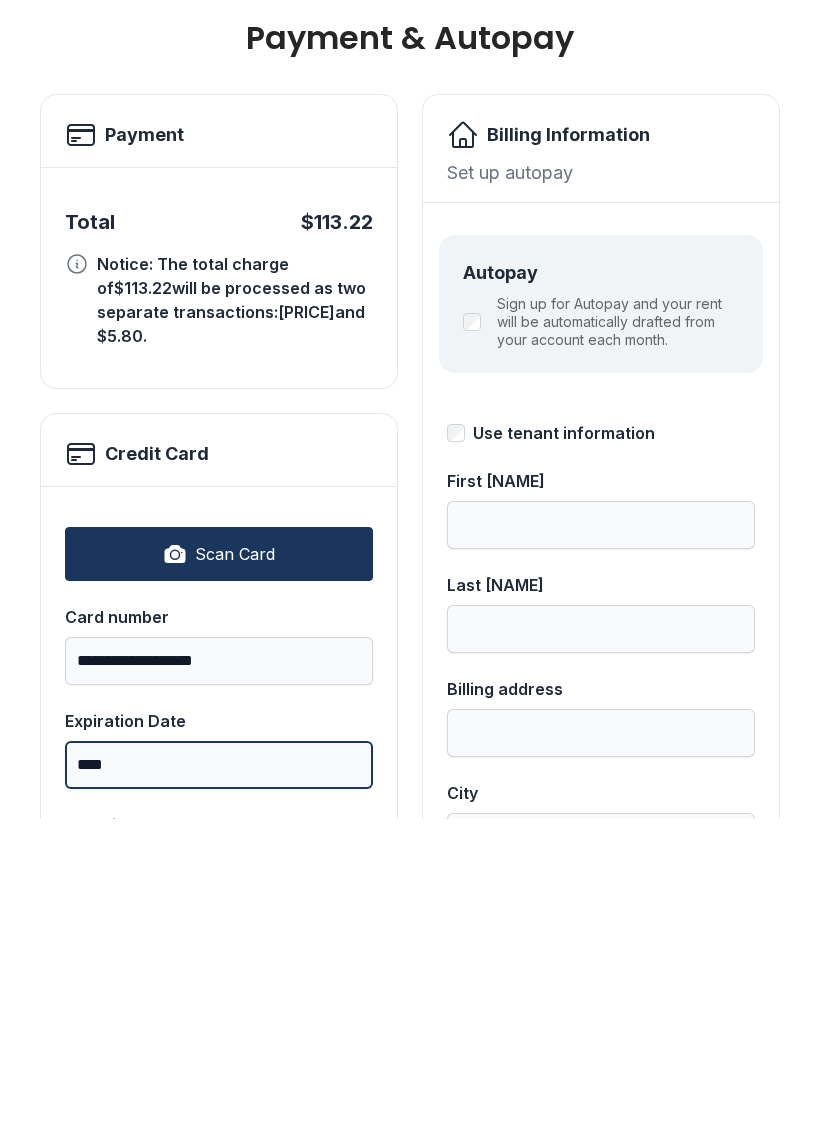 type on "*****" 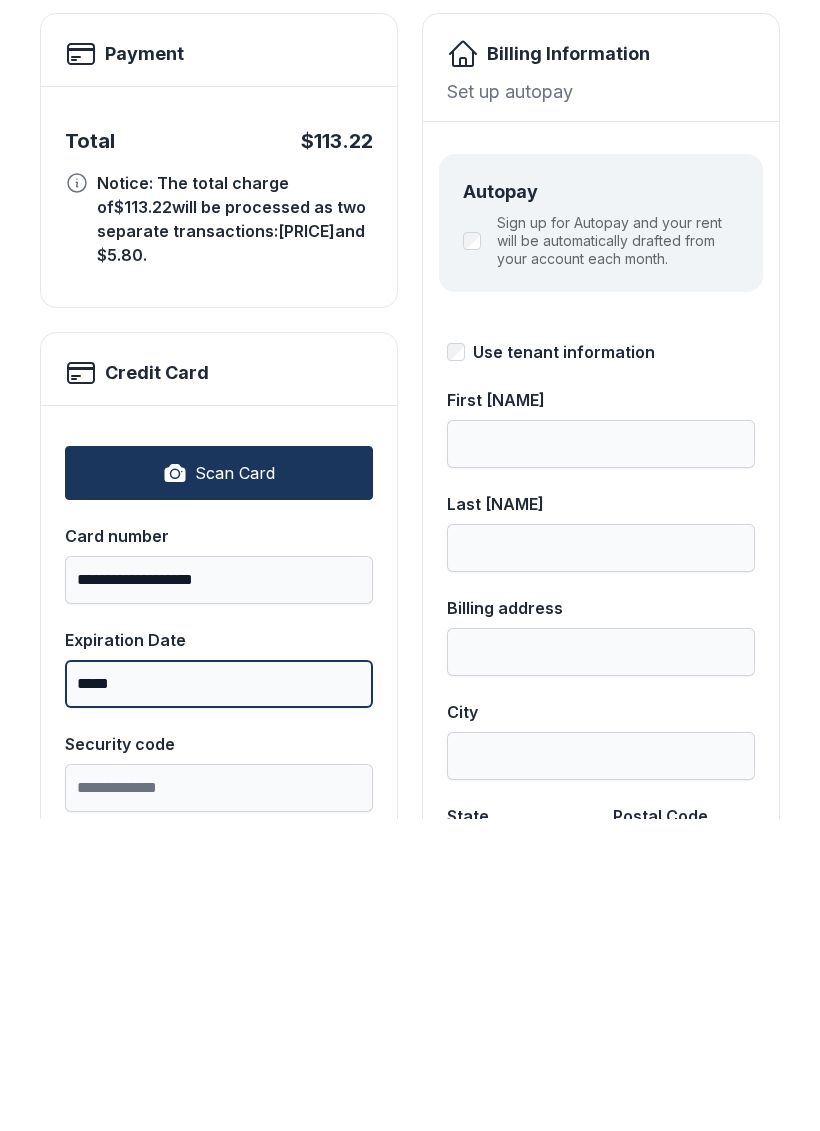 scroll, scrollTop: 84, scrollLeft: 0, axis: vertical 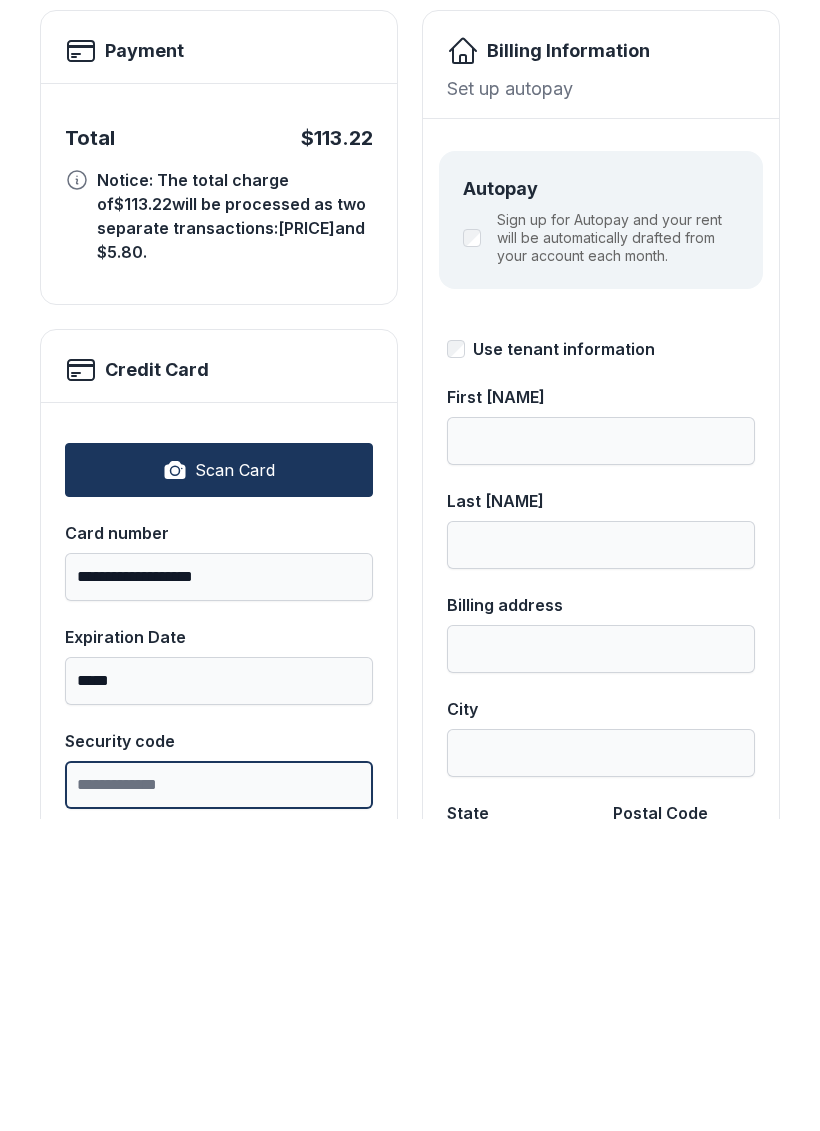 click on "Security code" at bounding box center (219, 1097) 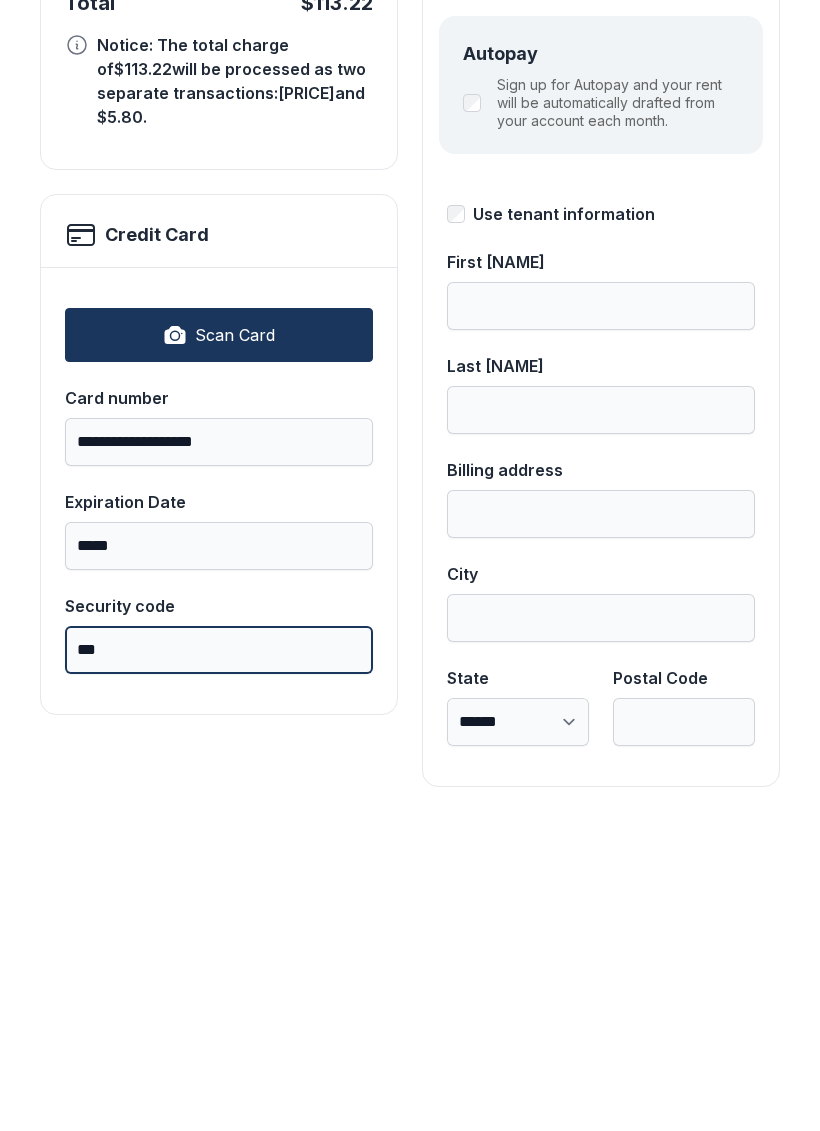 scroll, scrollTop: 218, scrollLeft: 0, axis: vertical 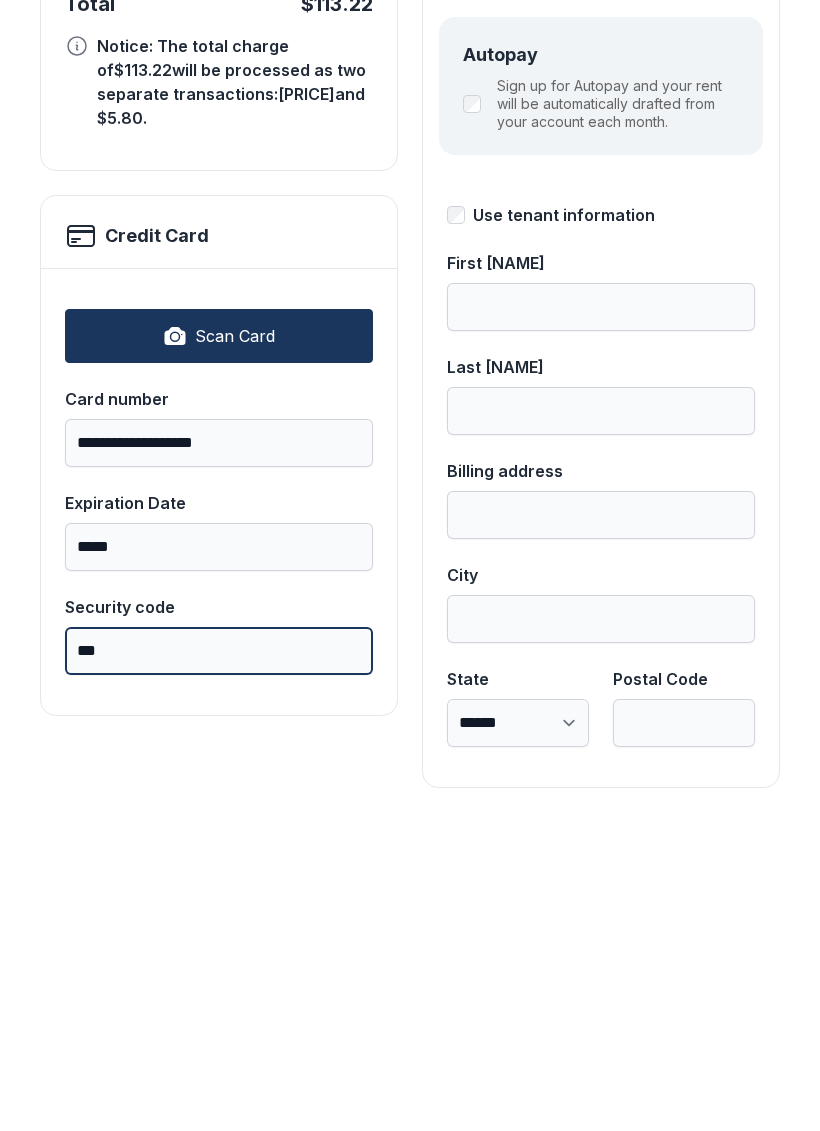 type on "***" 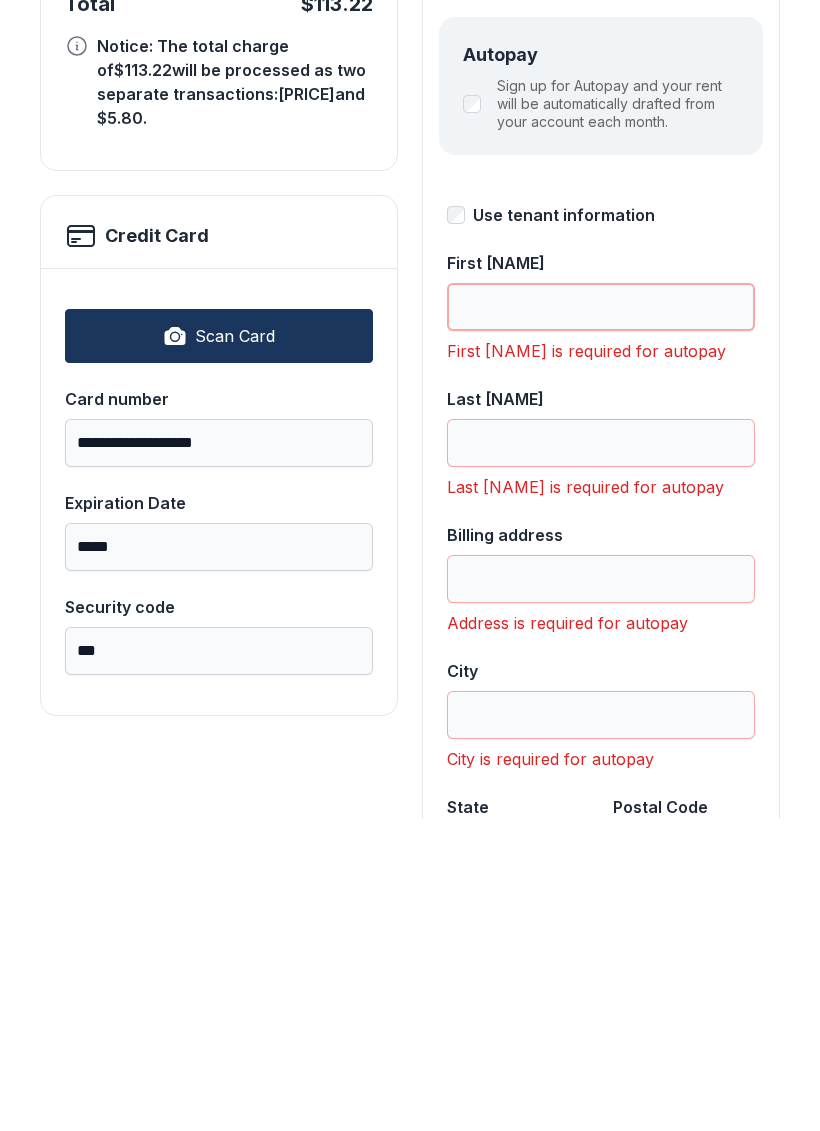 click on "First [NAME]" at bounding box center [601, 619] 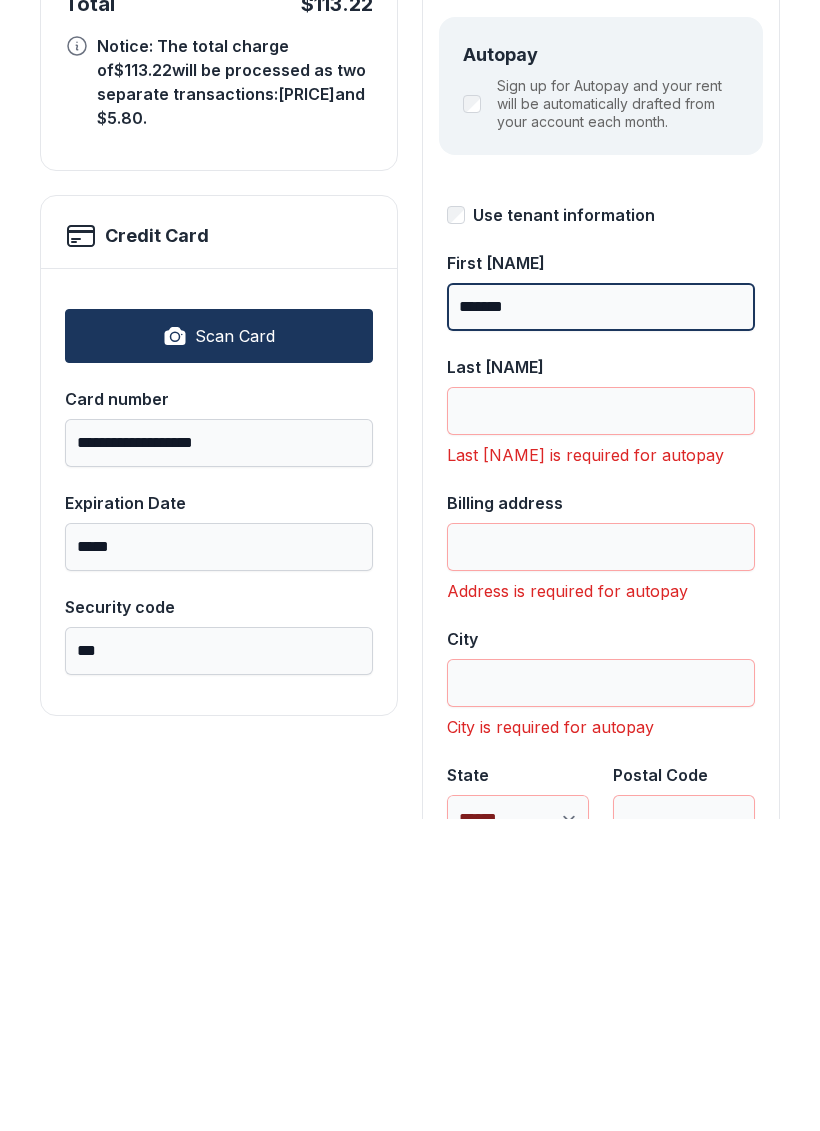 type on "*******" 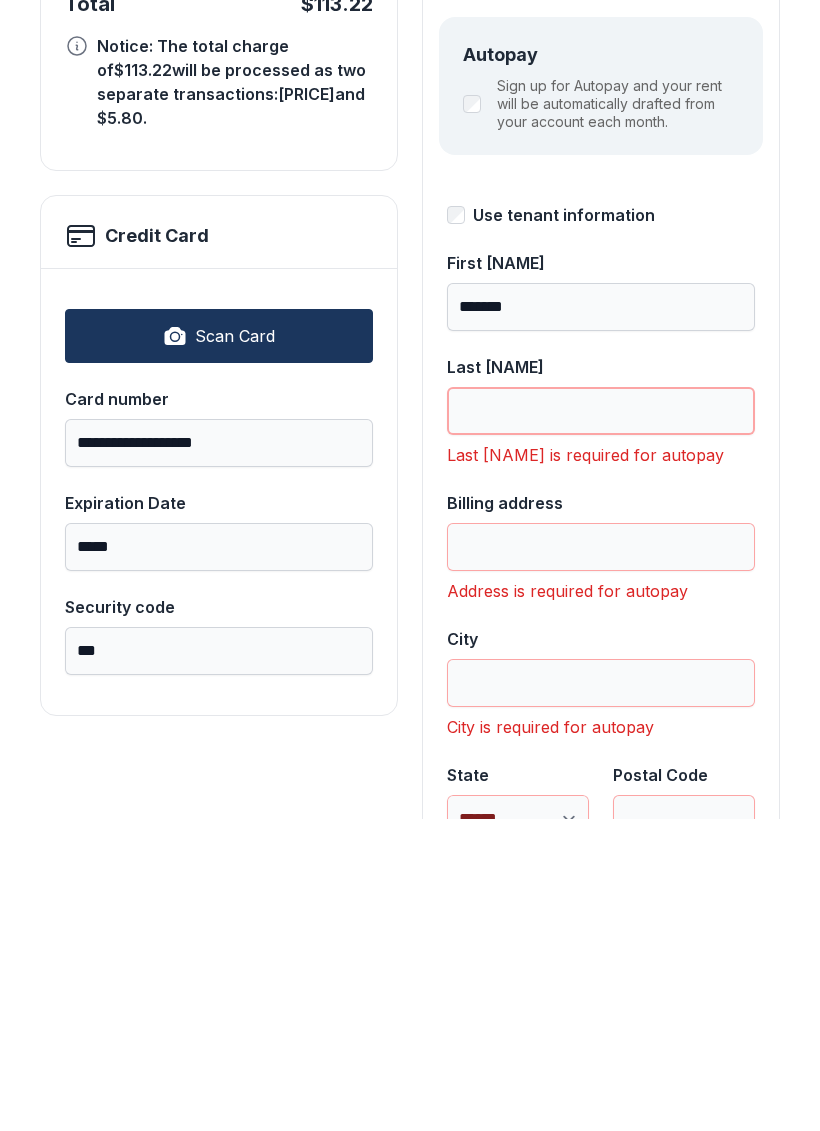 click on "Last [NAME]" at bounding box center (601, 723) 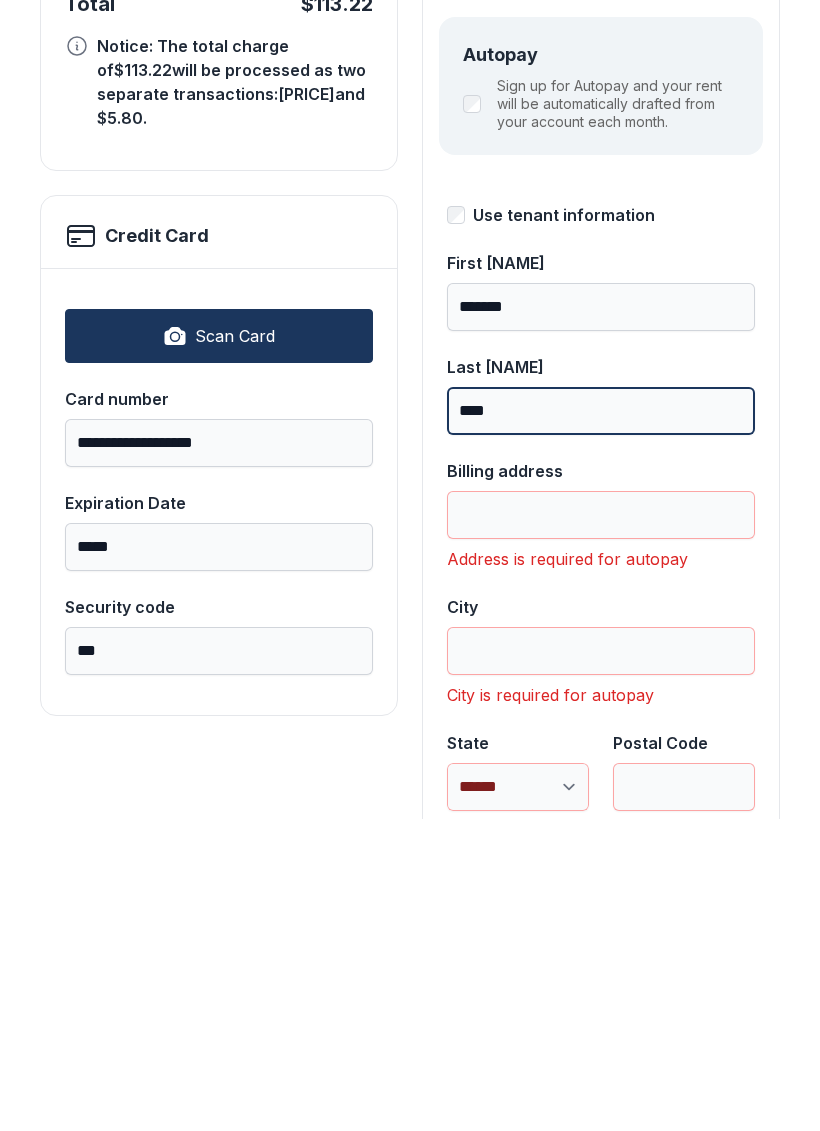 type on "****" 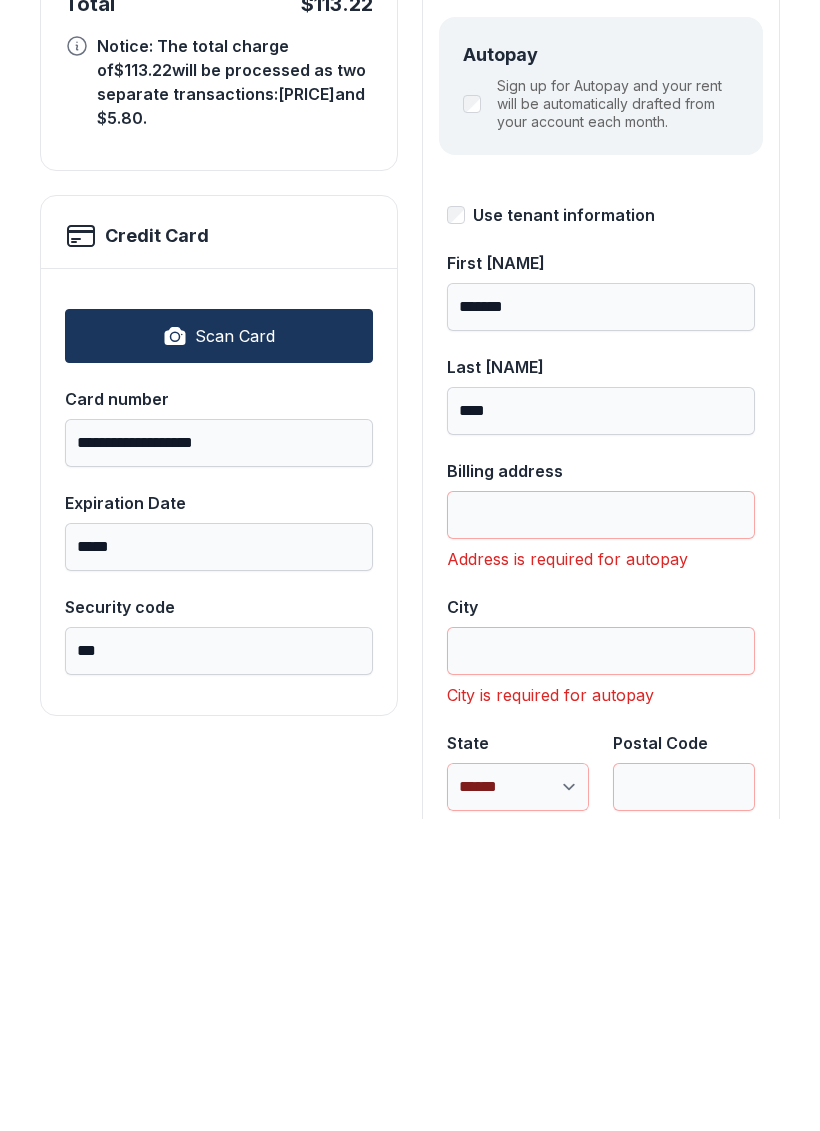click on "Billing address" at bounding box center (601, 827) 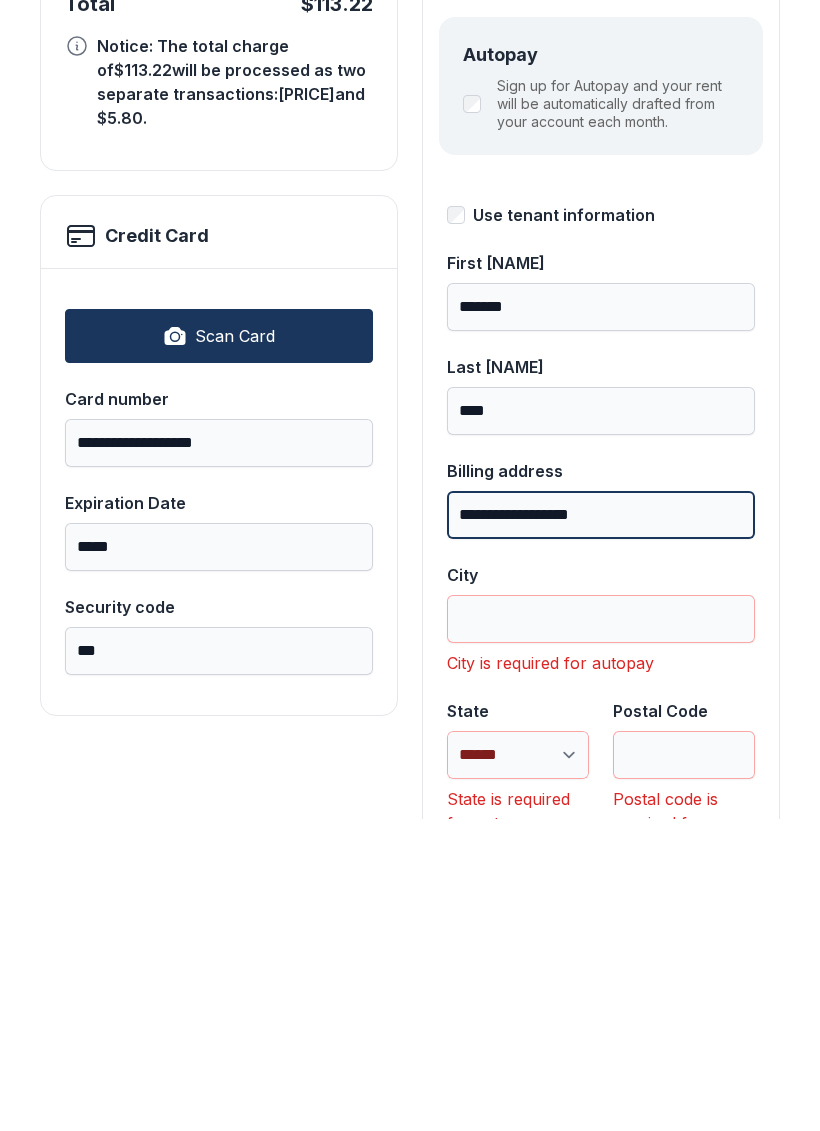 type on "**********" 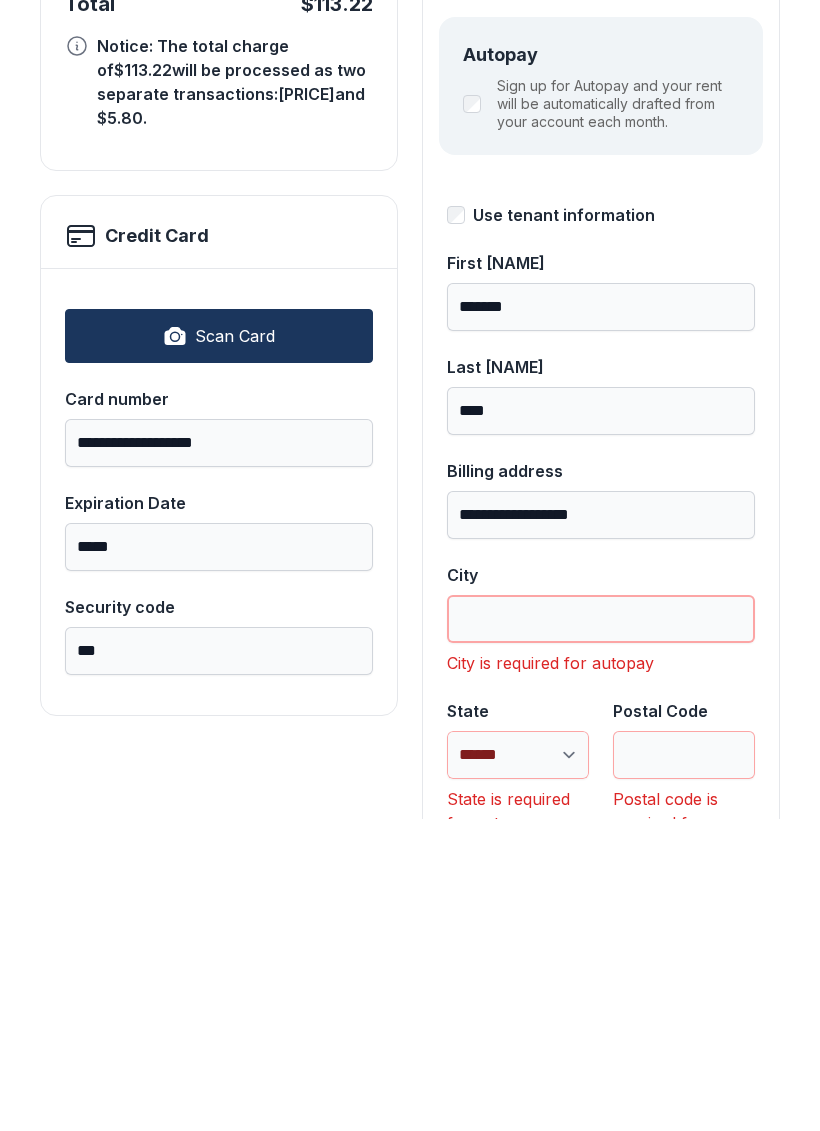 click on "City" at bounding box center (601, 931) 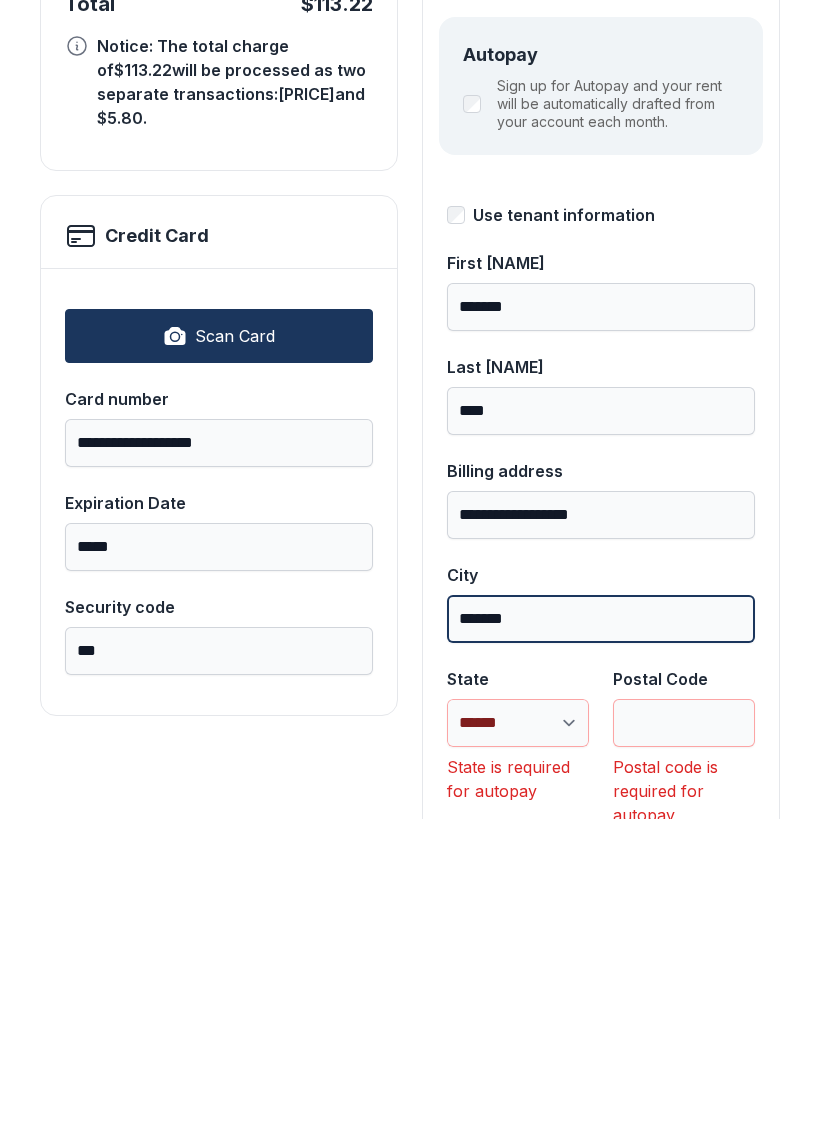 type on "*******" 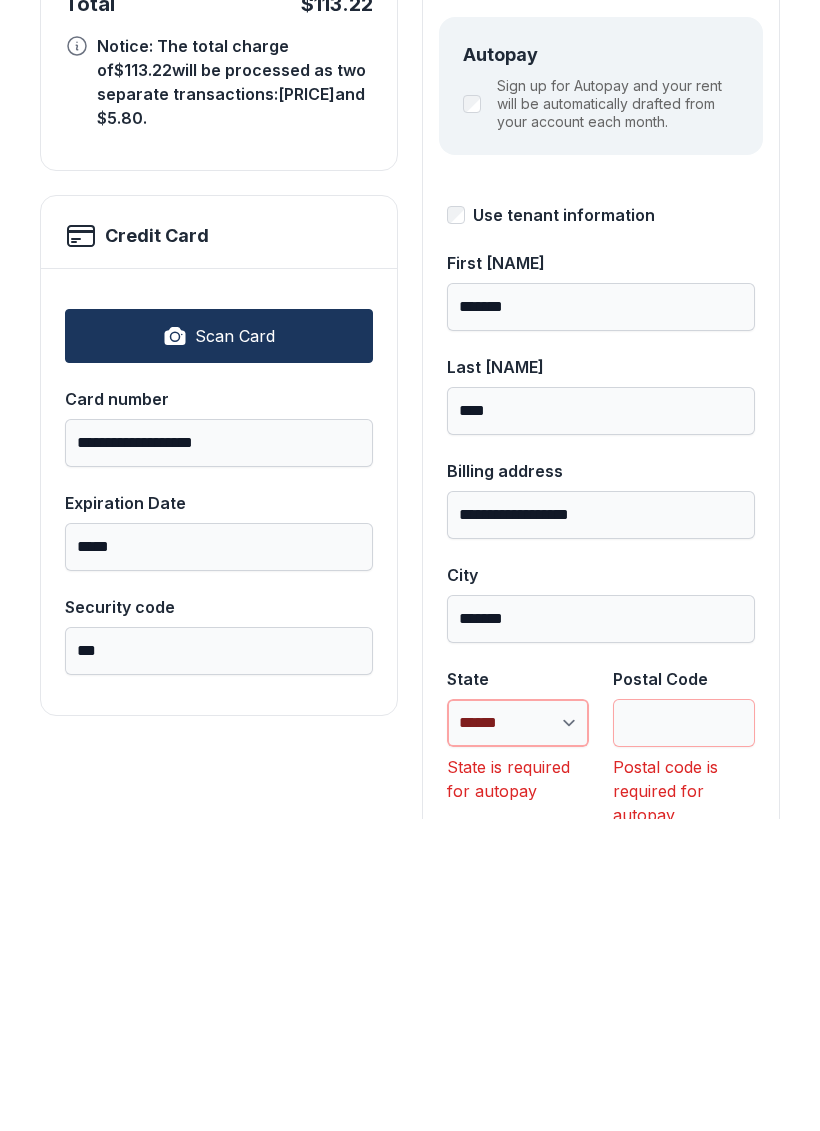 click on "**********" at bounding box center [518, 1035] 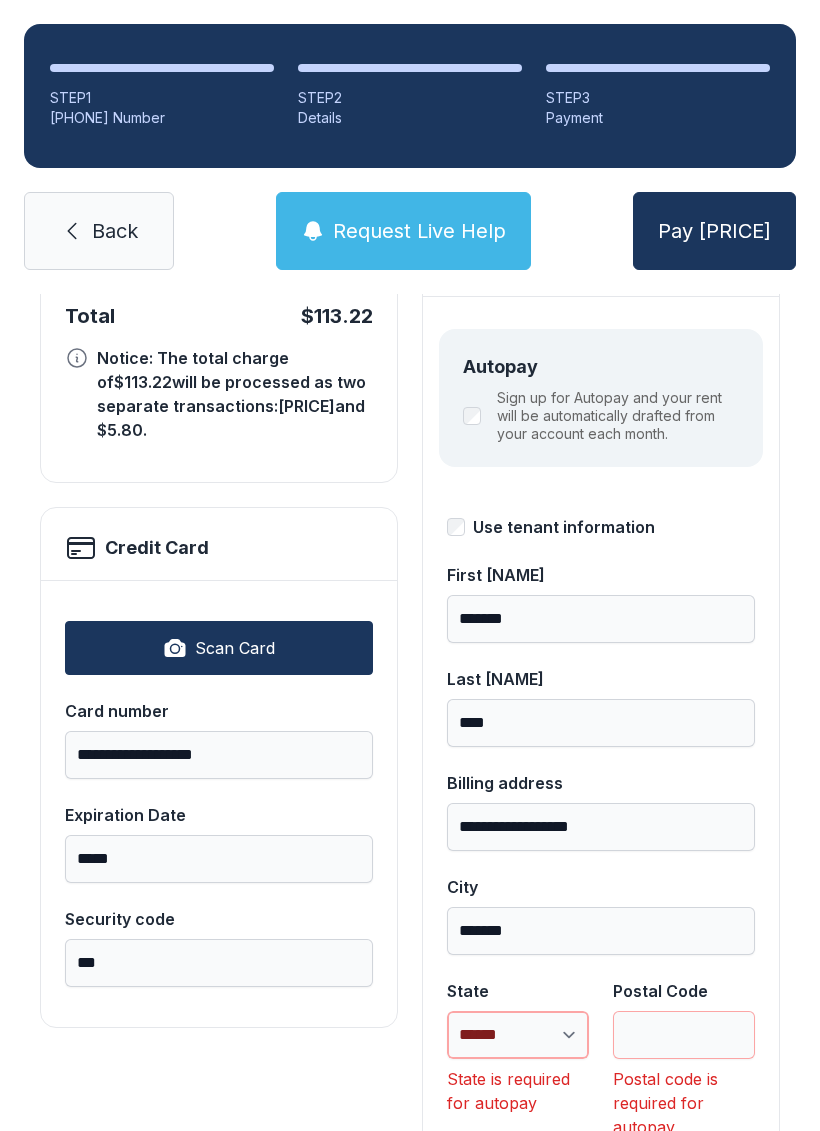 select on "**" 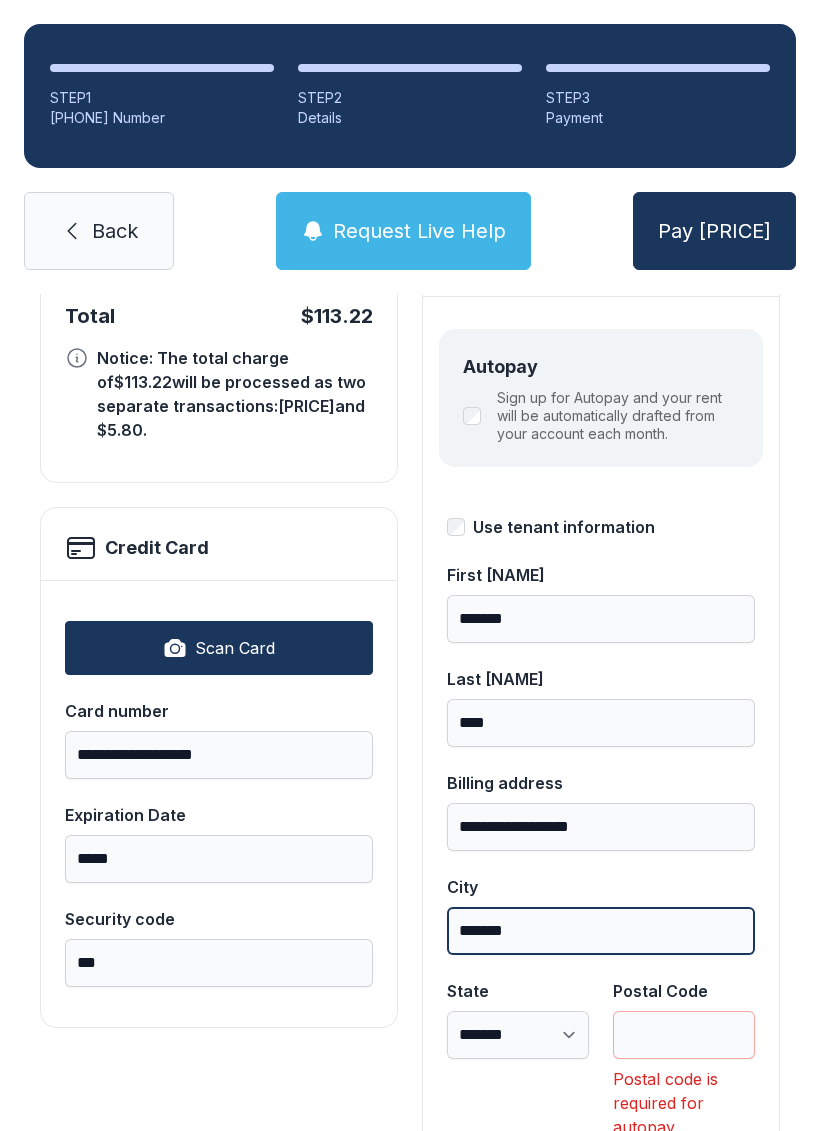 click on "*******" at bounding box center (601, 931) 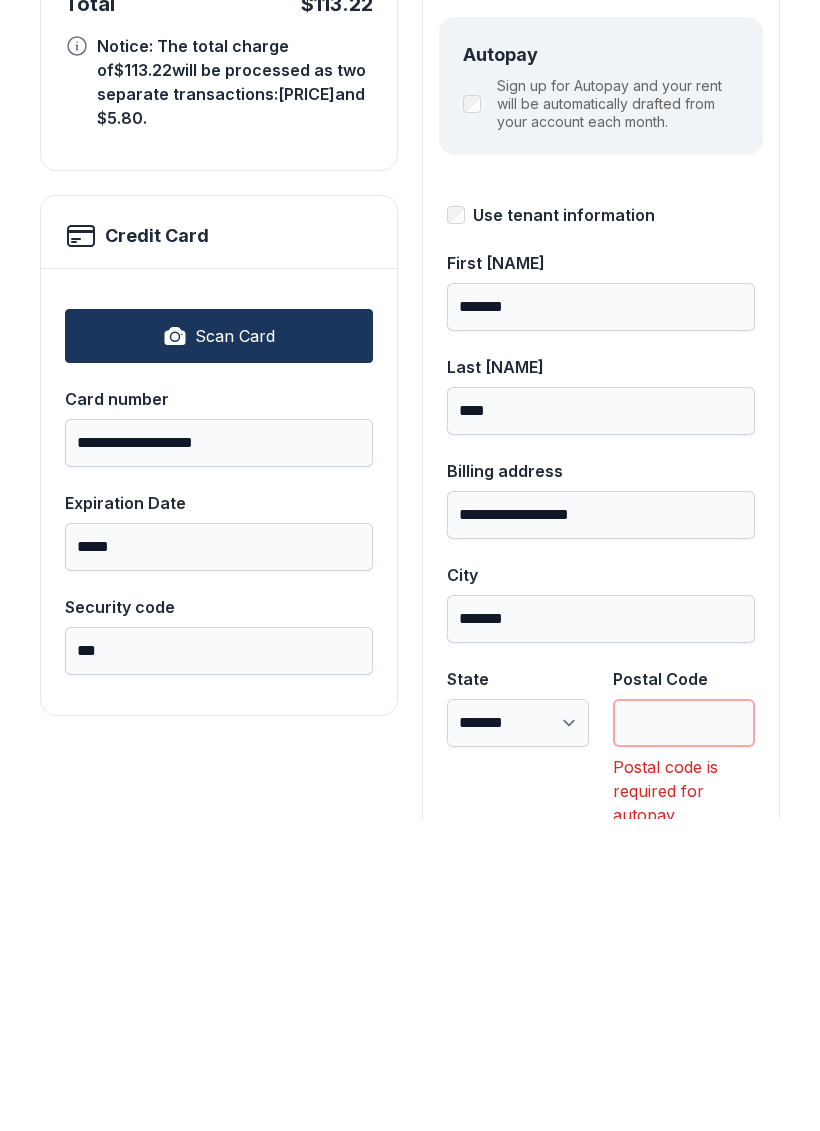 click on "Postal Code" at bounding box center [684, 1035] 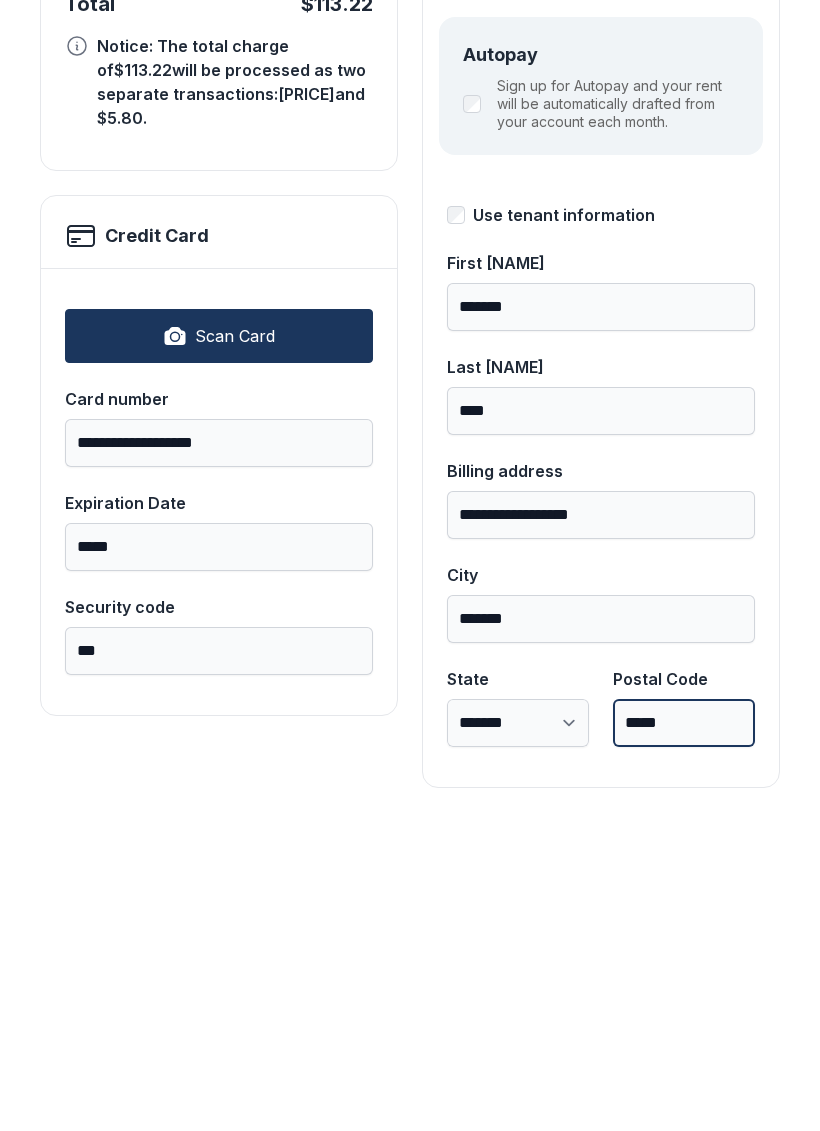 type on "*****" 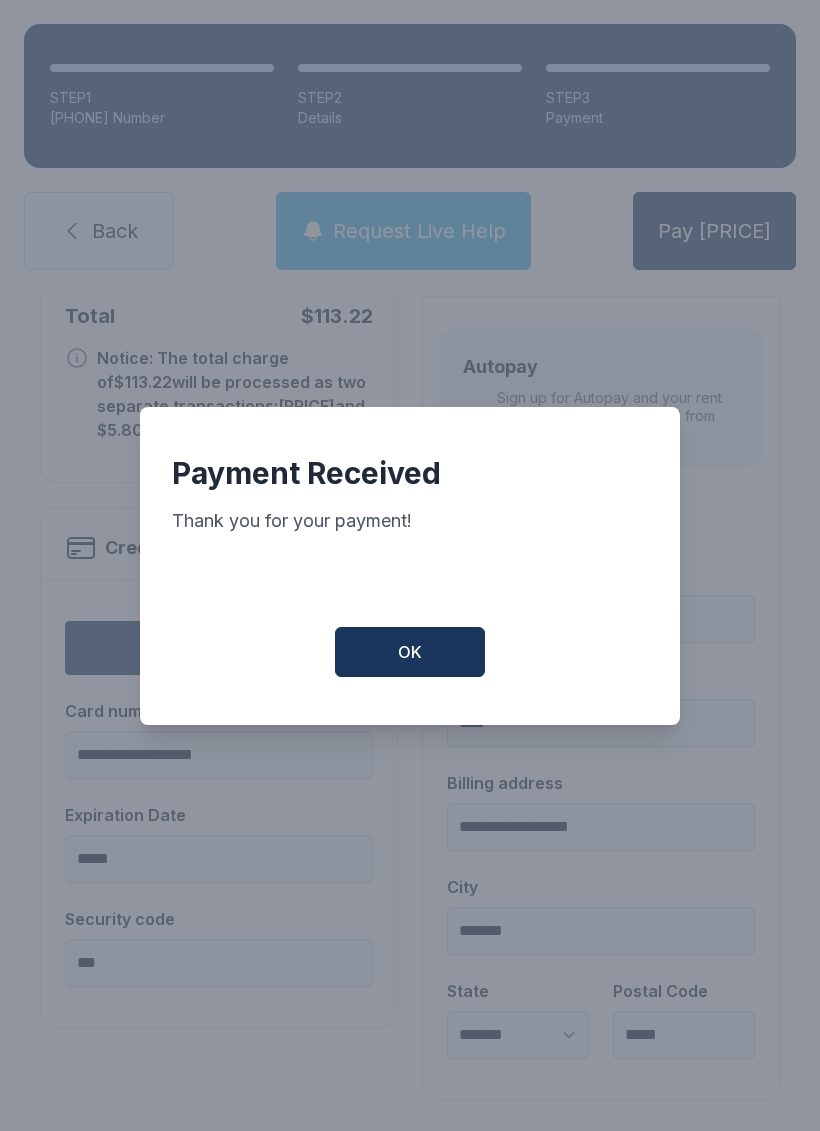 click on "OK" at bounding box center [410, 652] 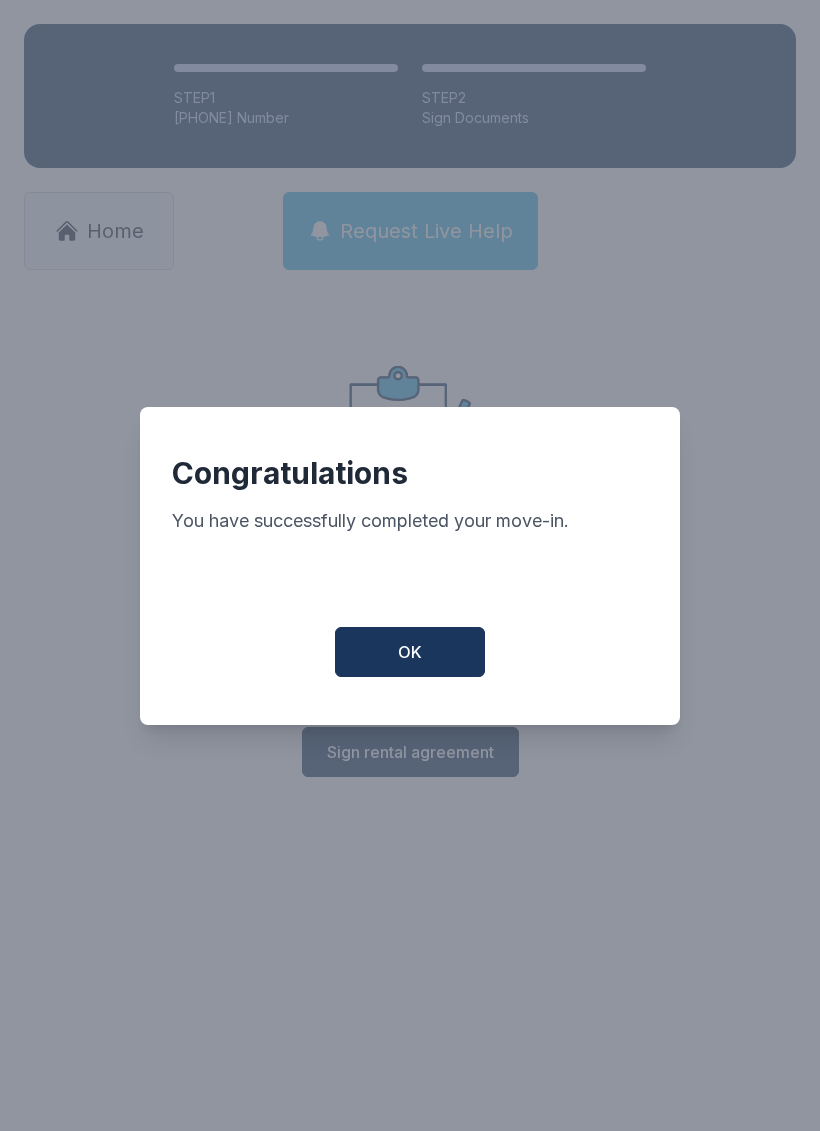 click on "OK" at bounding box center [410, 652] 